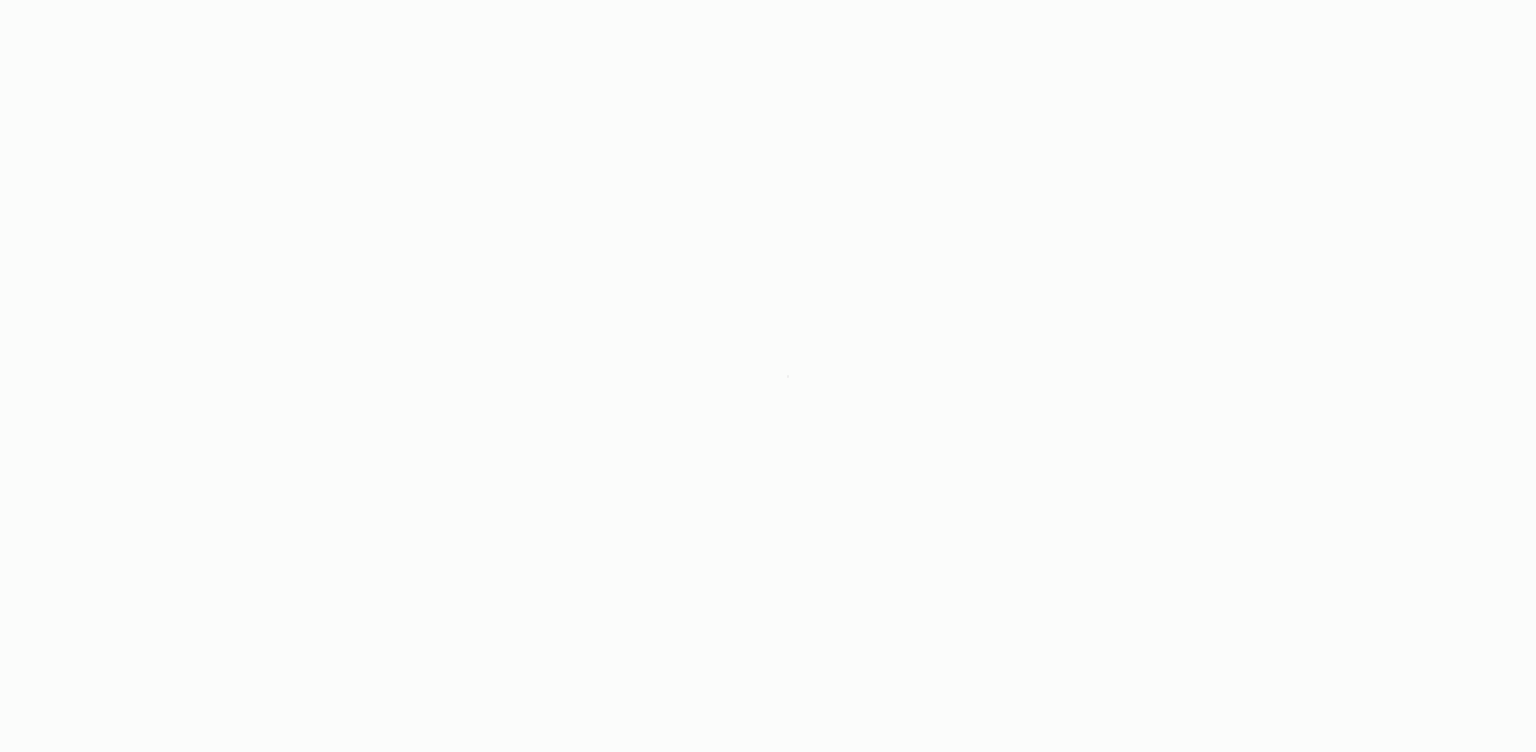 scroll, scrollTop: 0, scrollLeft: 0, axis: both 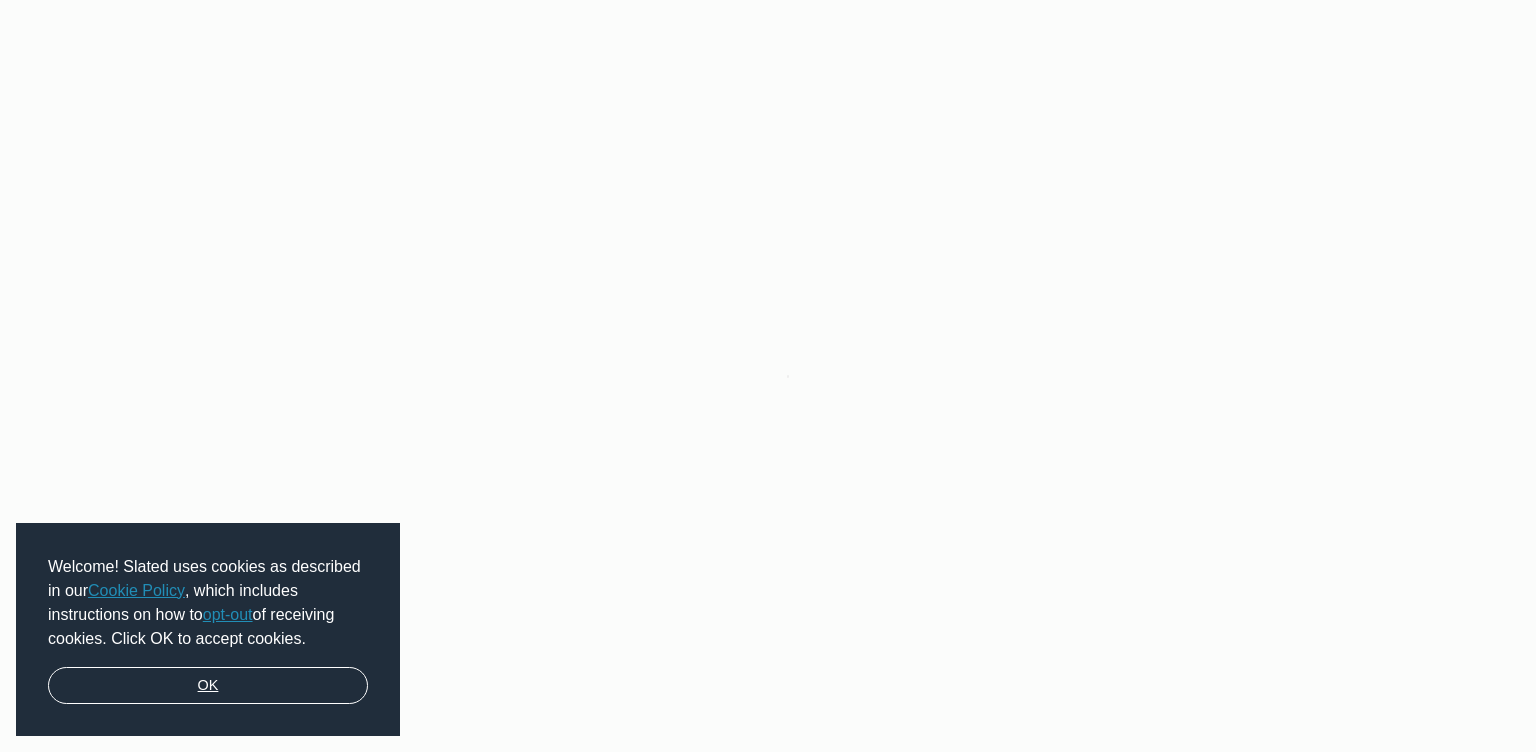 click on "OK" at bounding box center (208, 686) 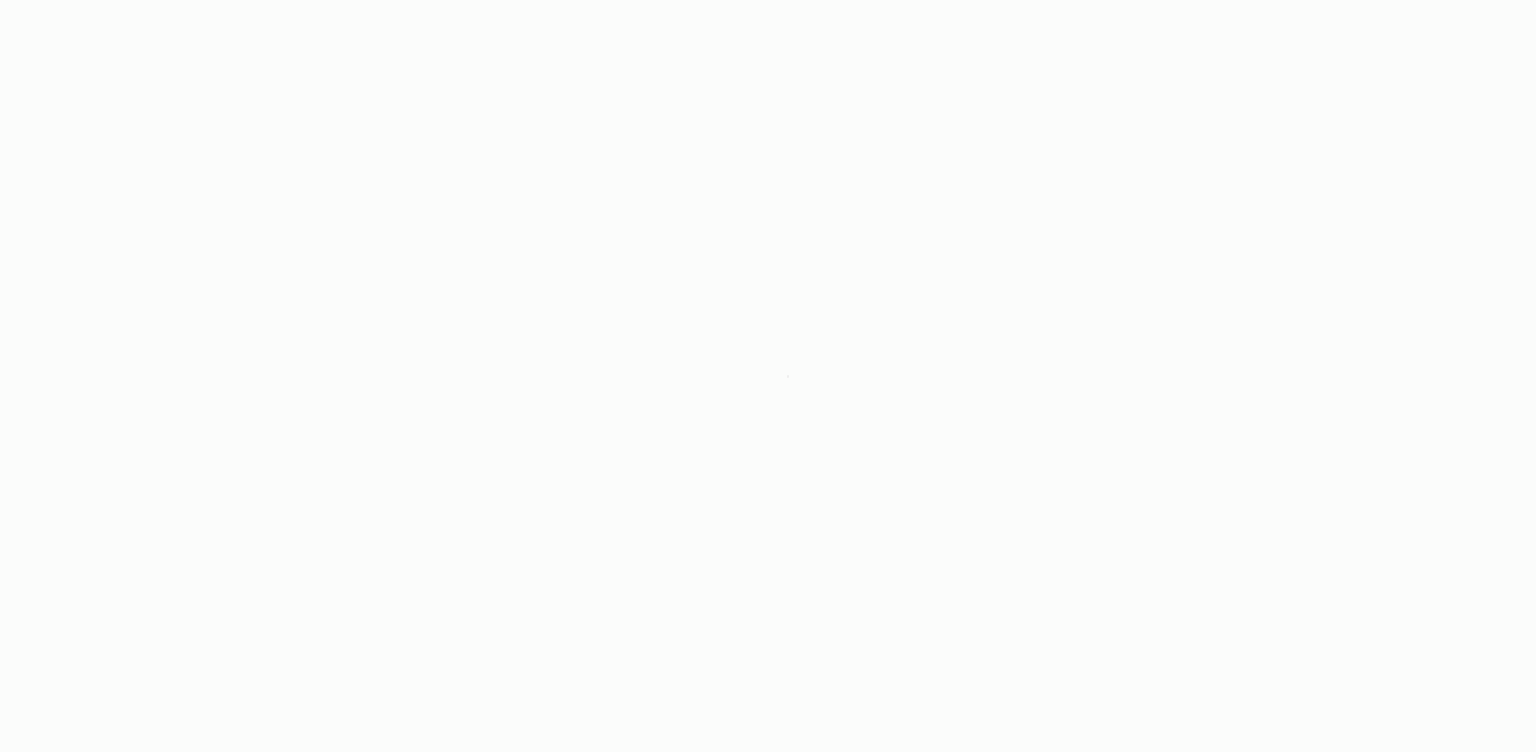 scroll, scrollTop: 0, scrollLeft: 0, axis: both 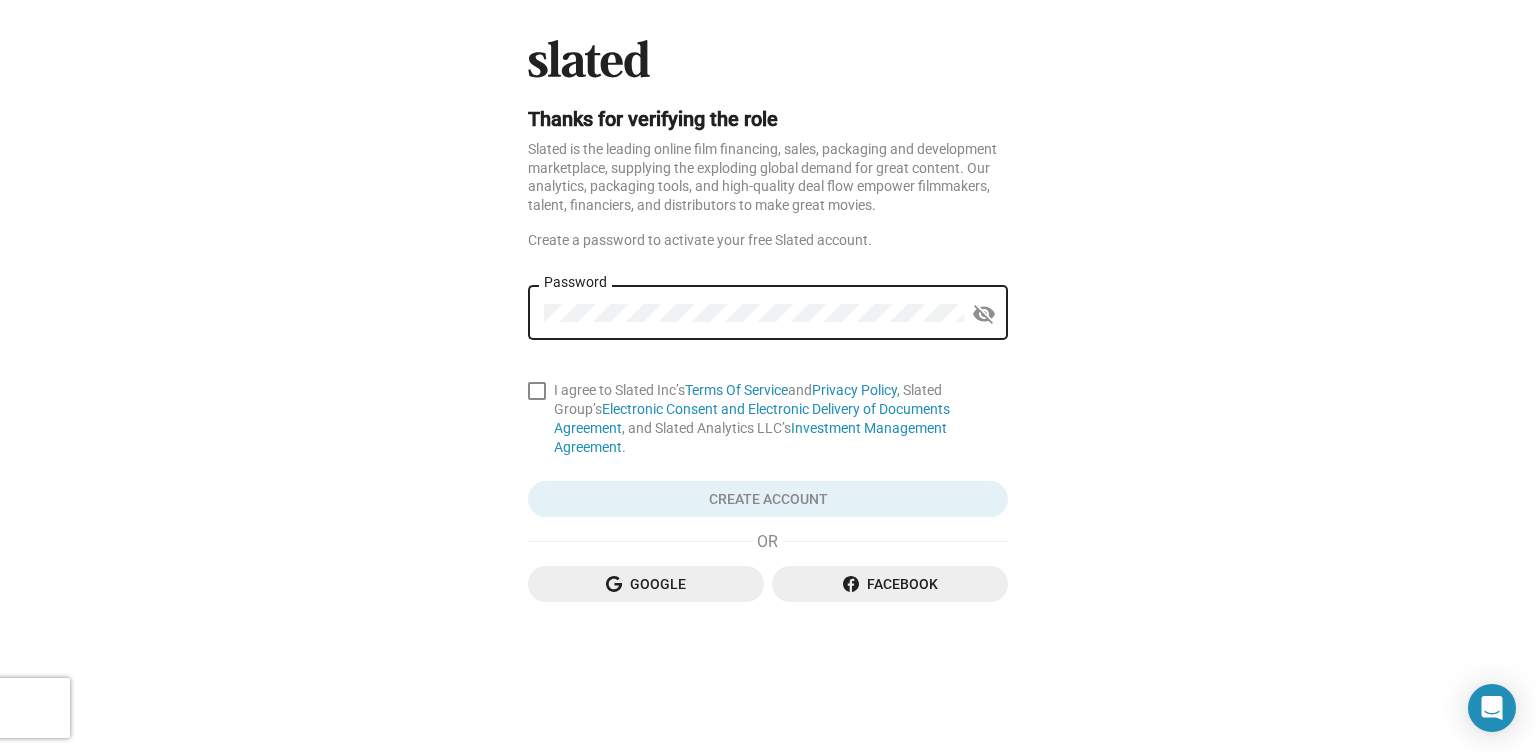 click on "Password" 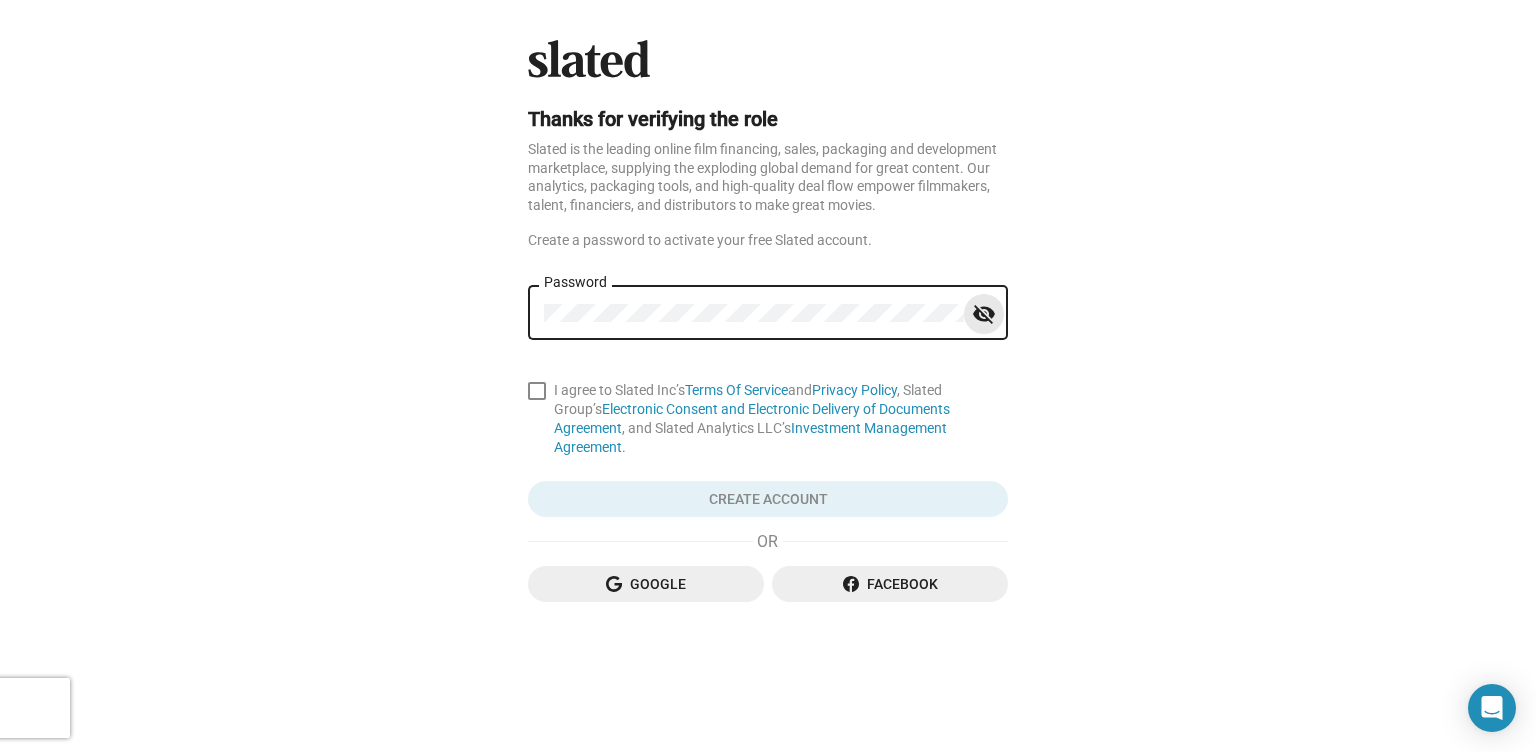 click on "visibility_off" 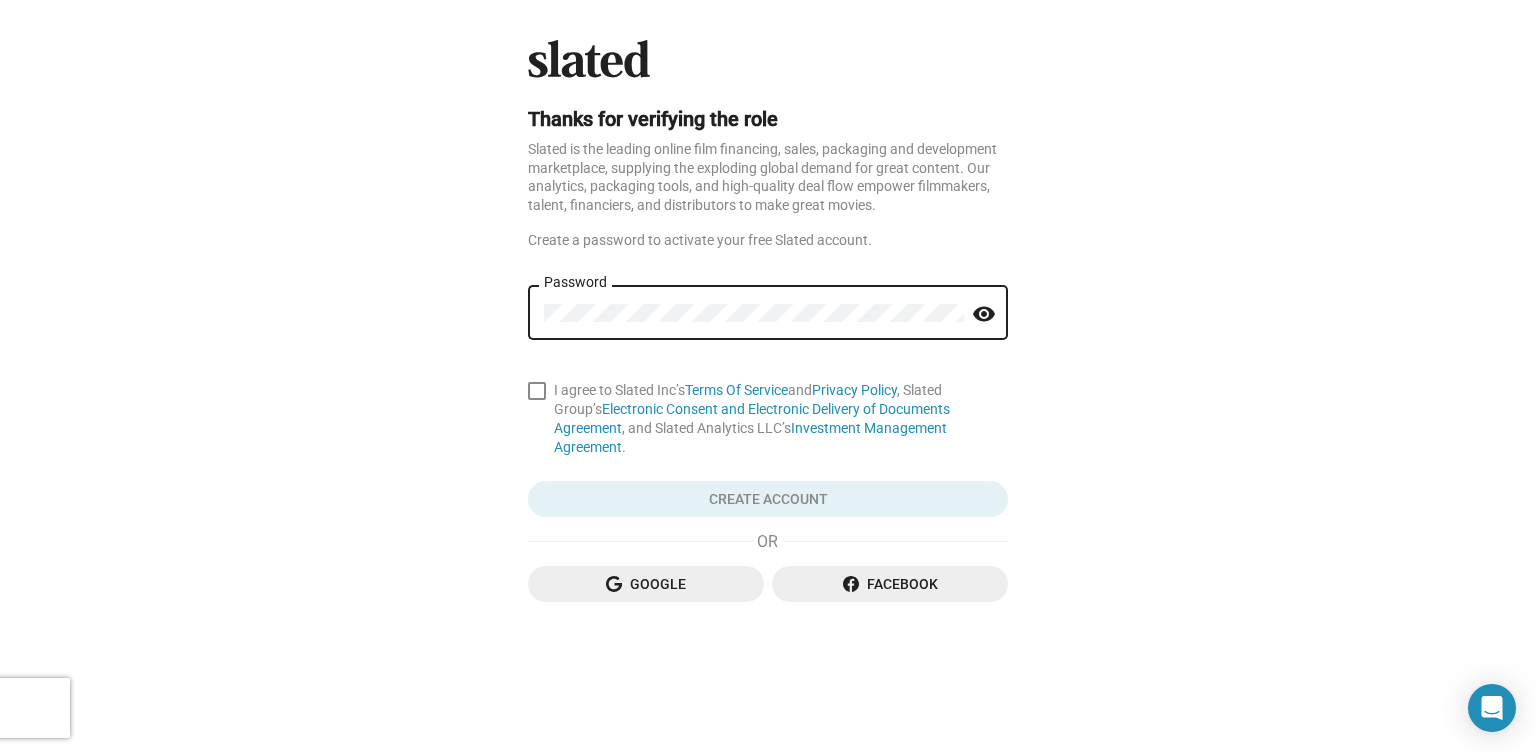 click at bounding box center [537, 391] 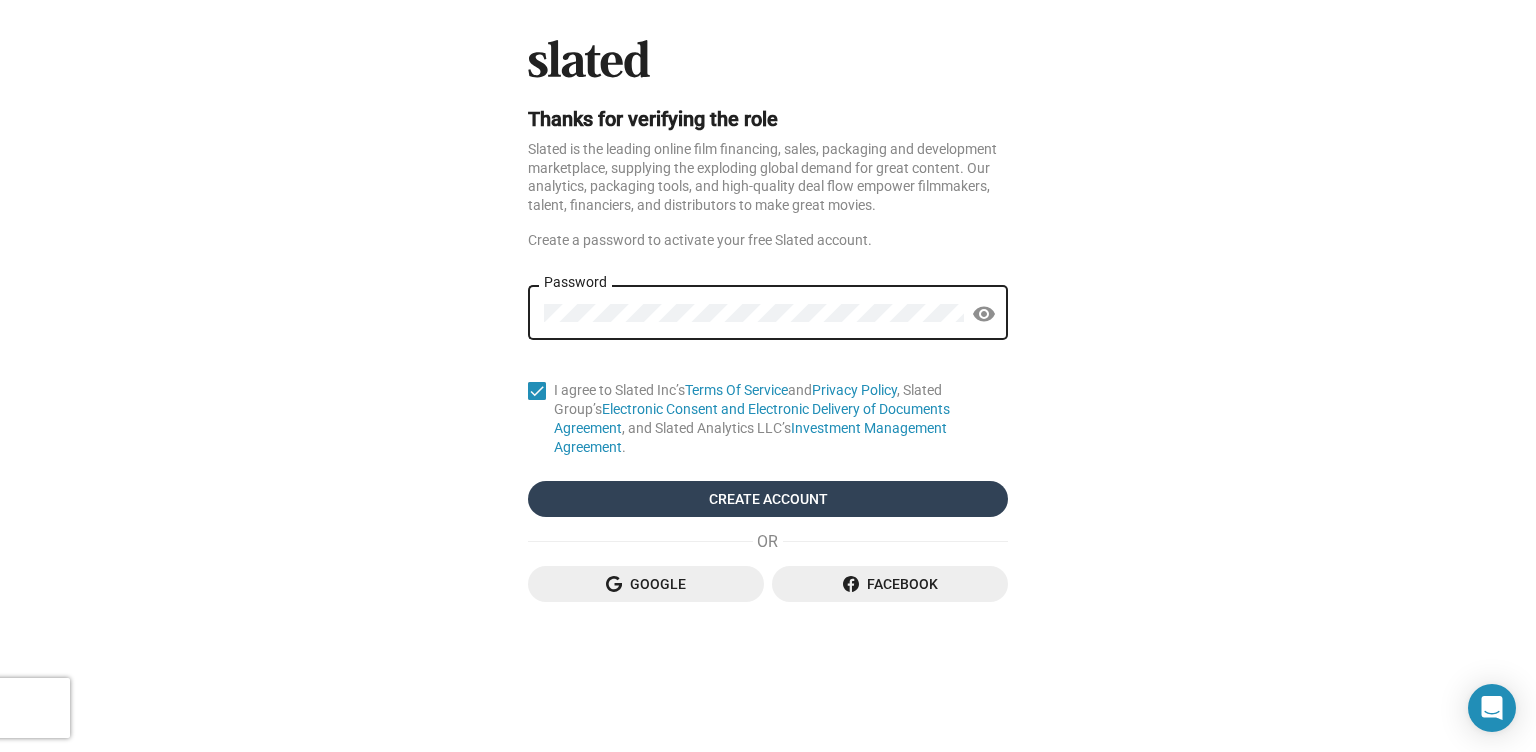 click on "Create Account" 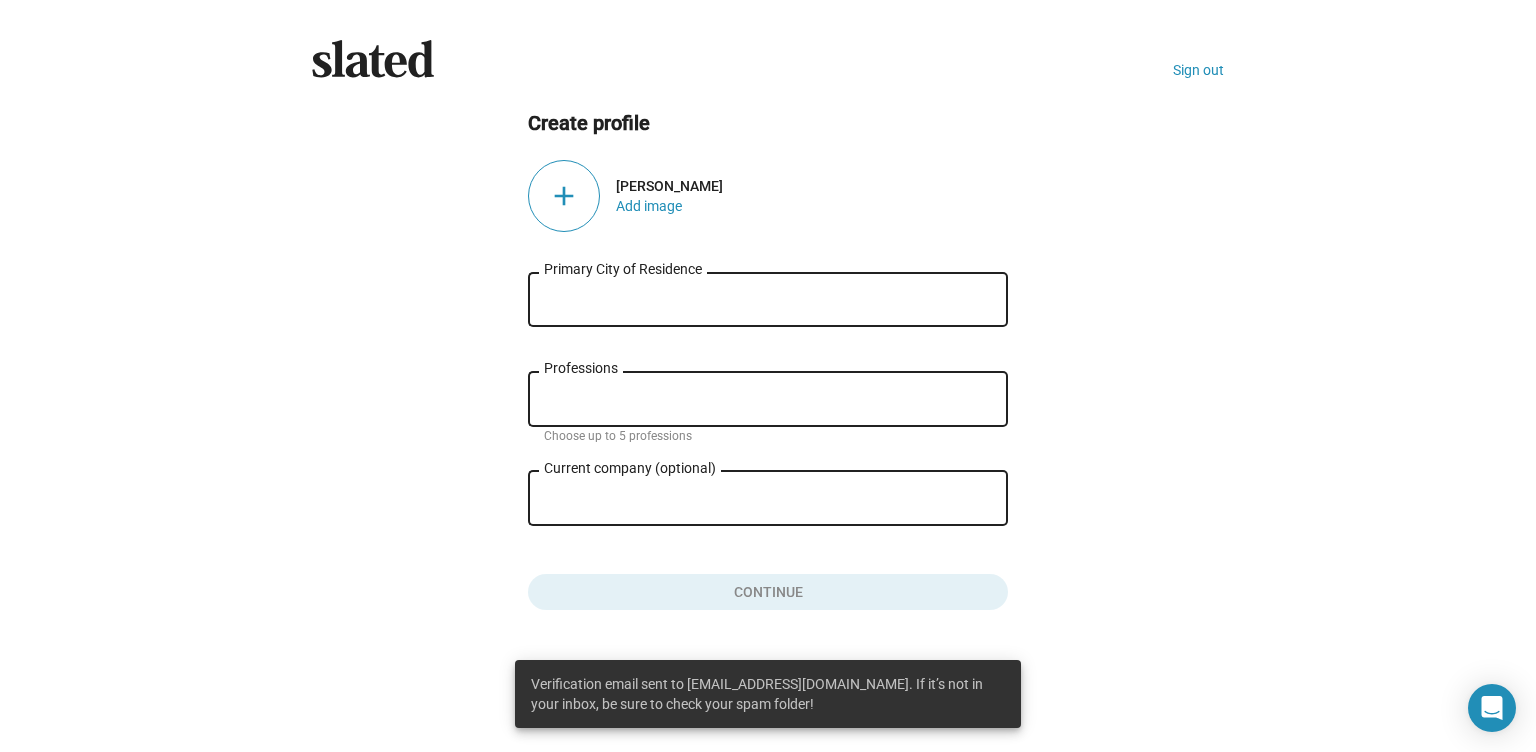 click on "Primary City of Residence" at bounding box center (768, 300) 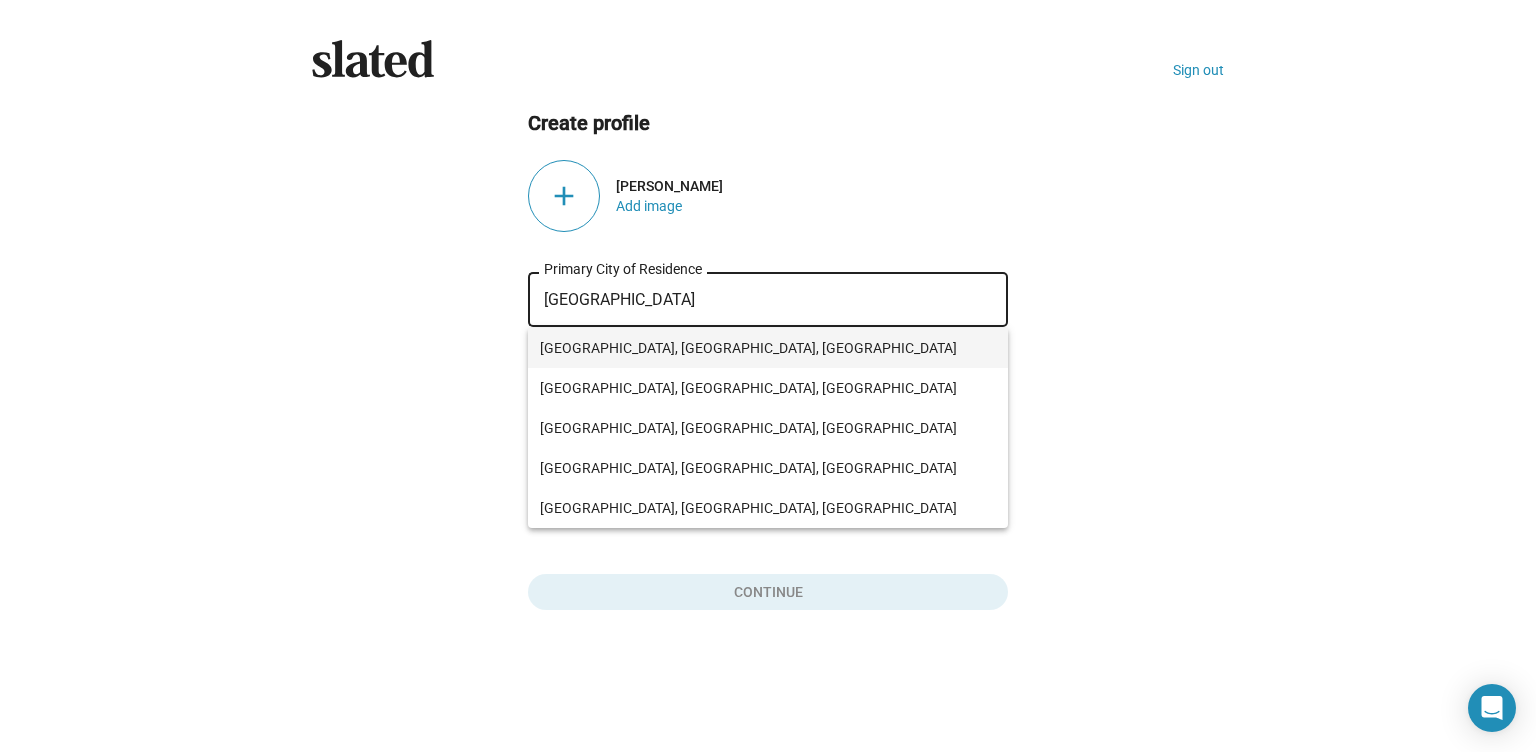 click on "Chicago, IL, USA" at bounding box center (768, 348) 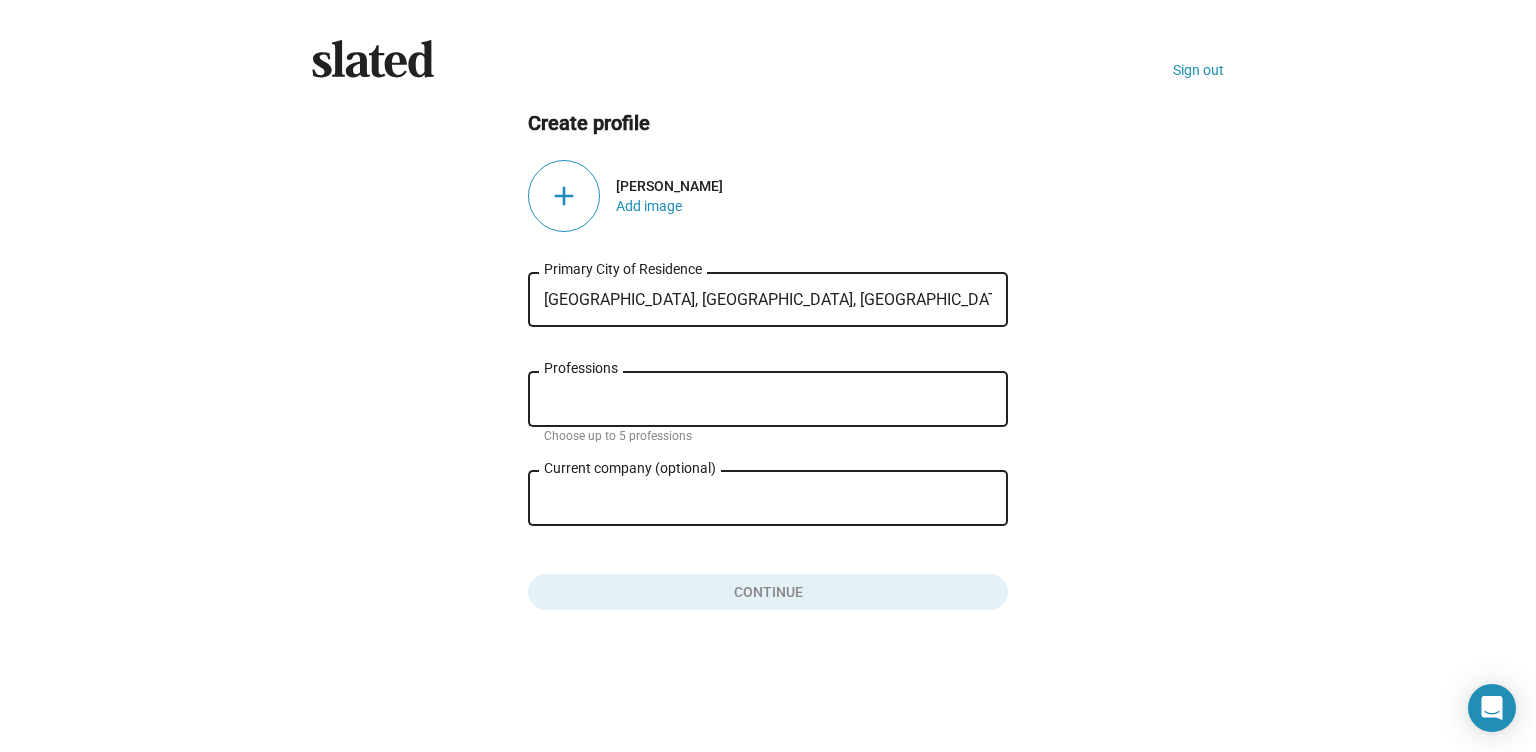 click on "Professions" 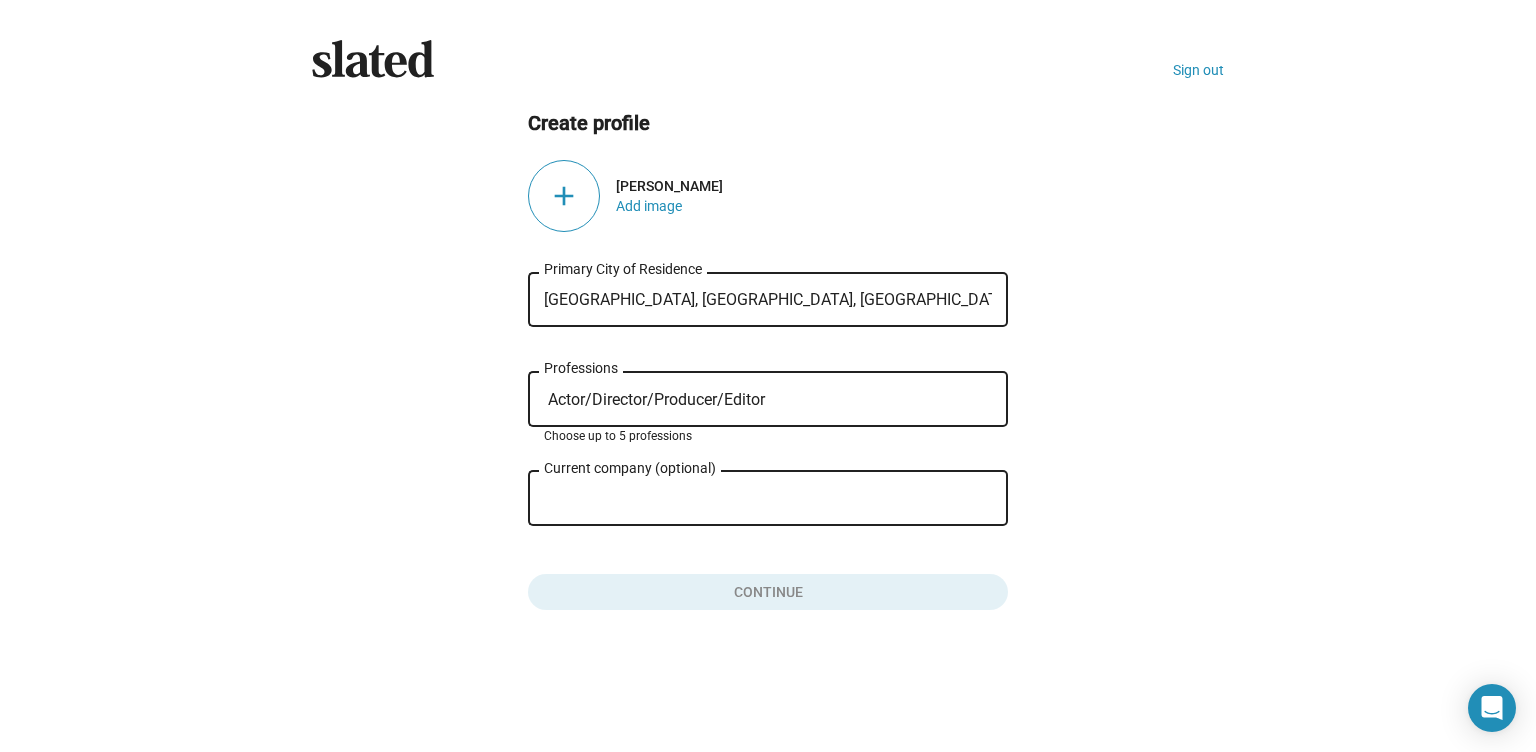 type on "Actor/Director/Producer/Editor" 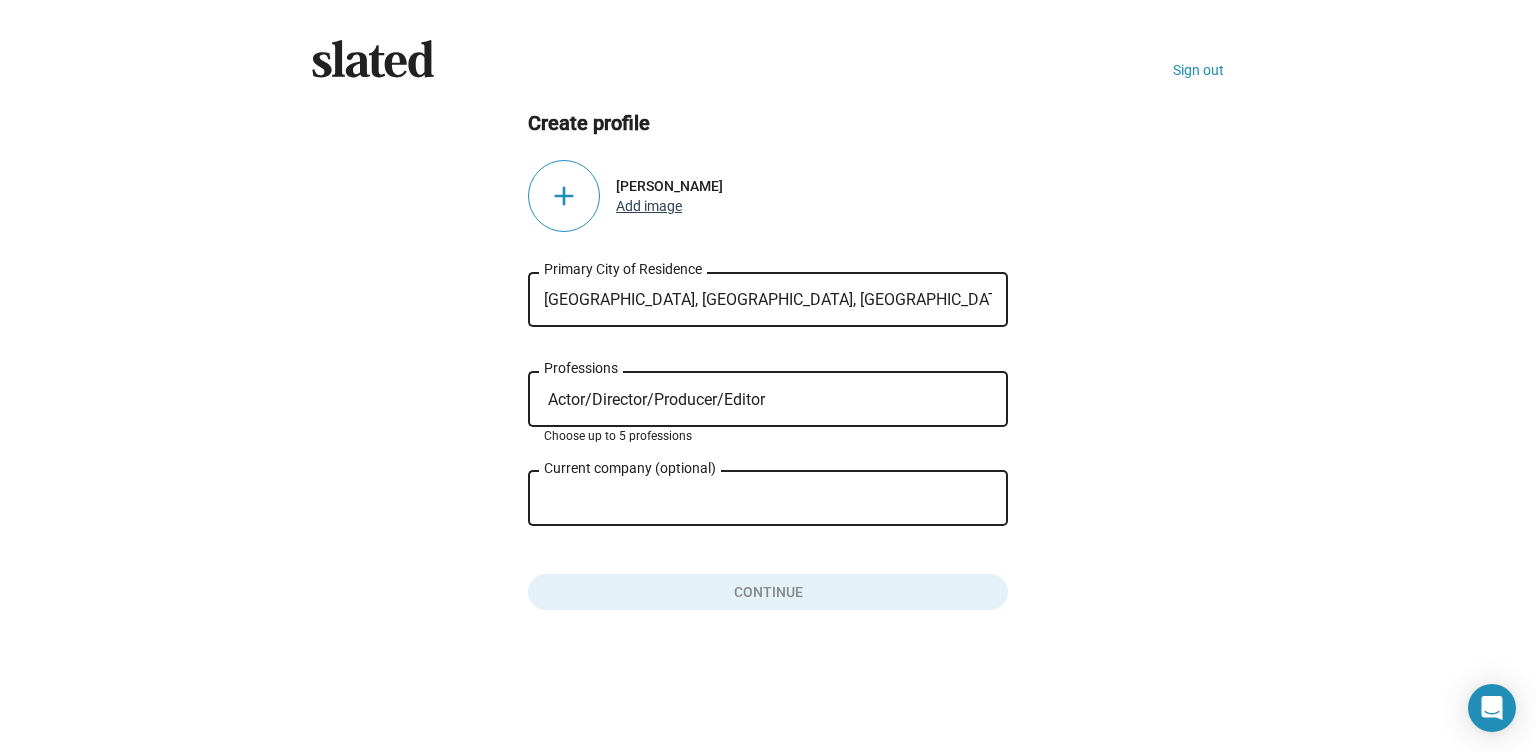 click on "Add image" 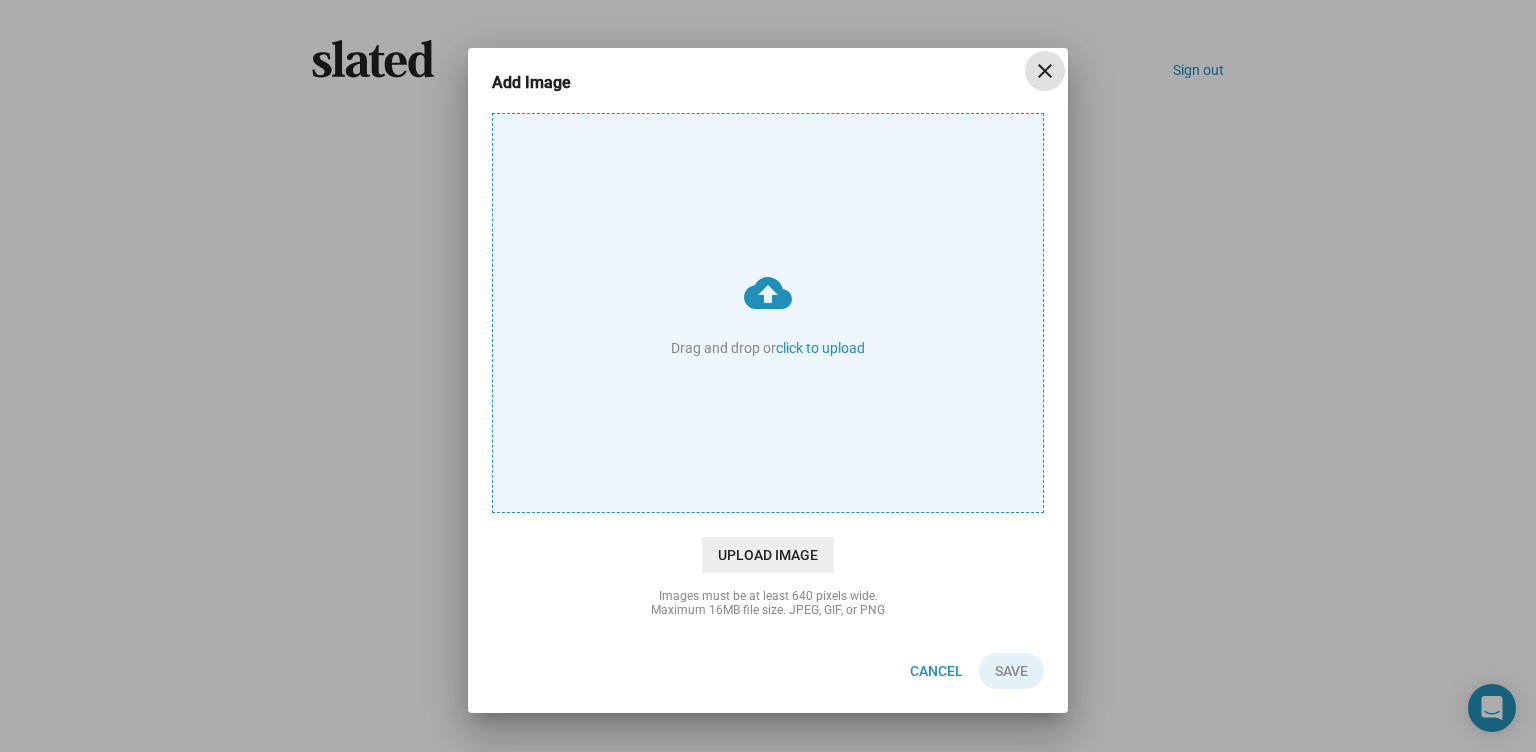 click on "close" at bounding box center [1045, 71] 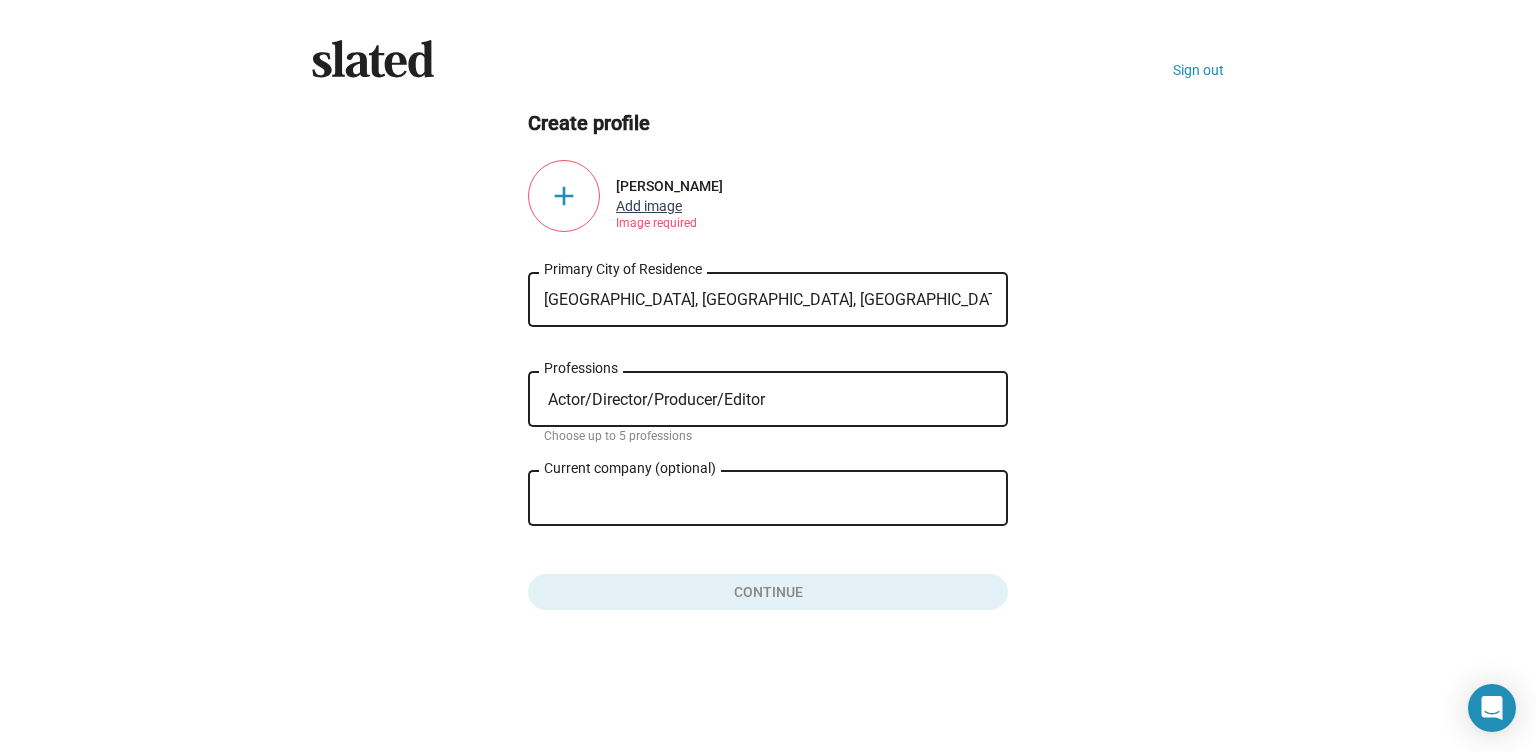 click on "Add image" 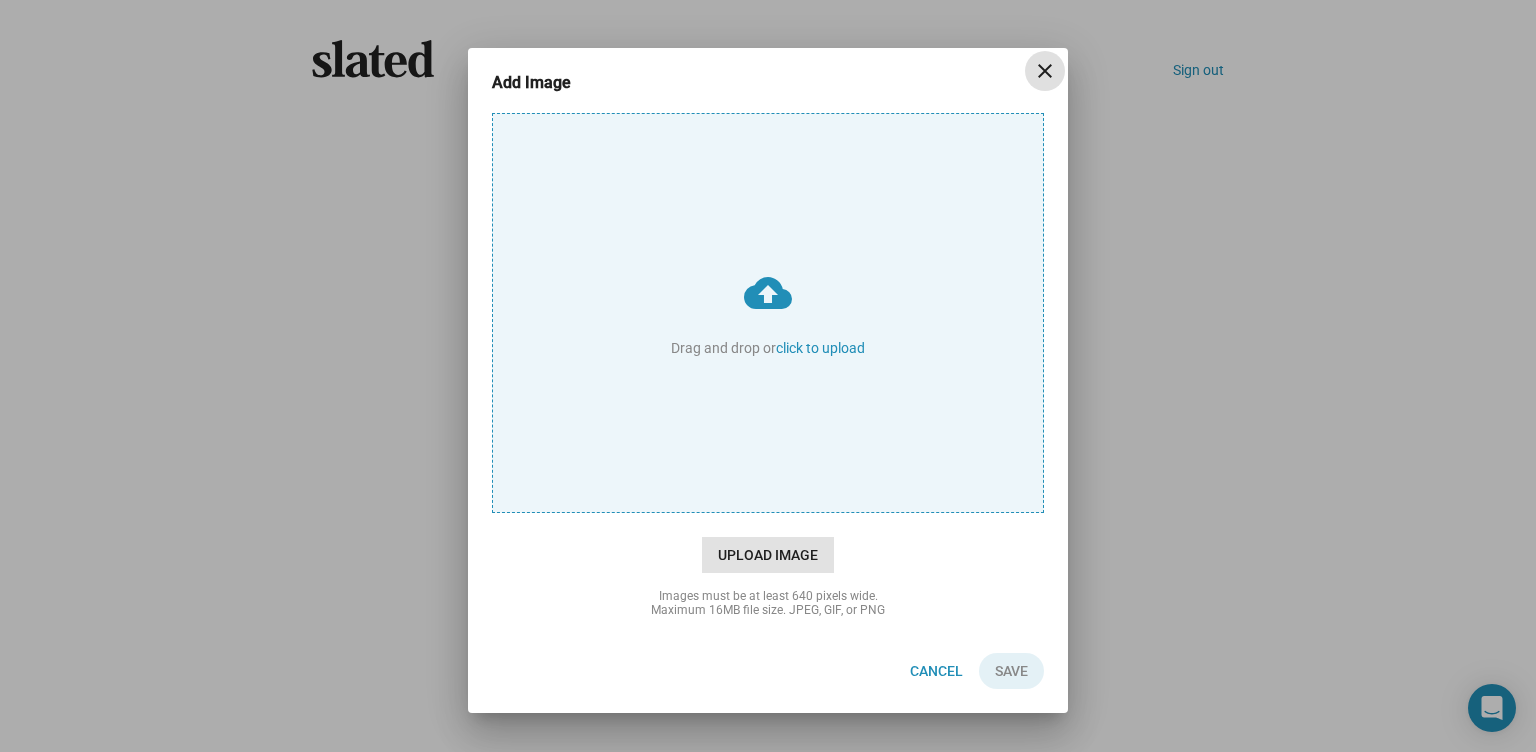 click on "Upload Image" 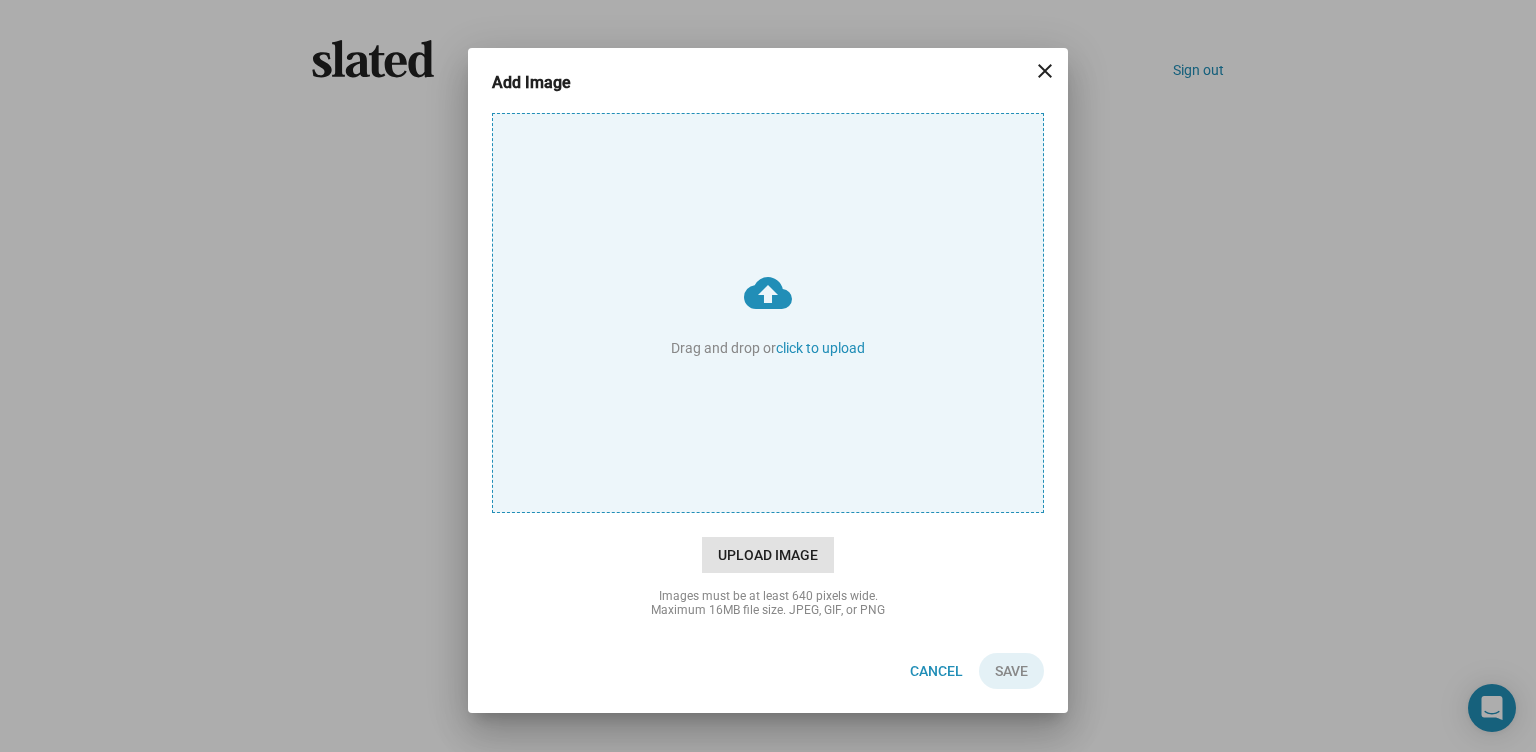 type on "C:\fakepath\5HS.jpg" 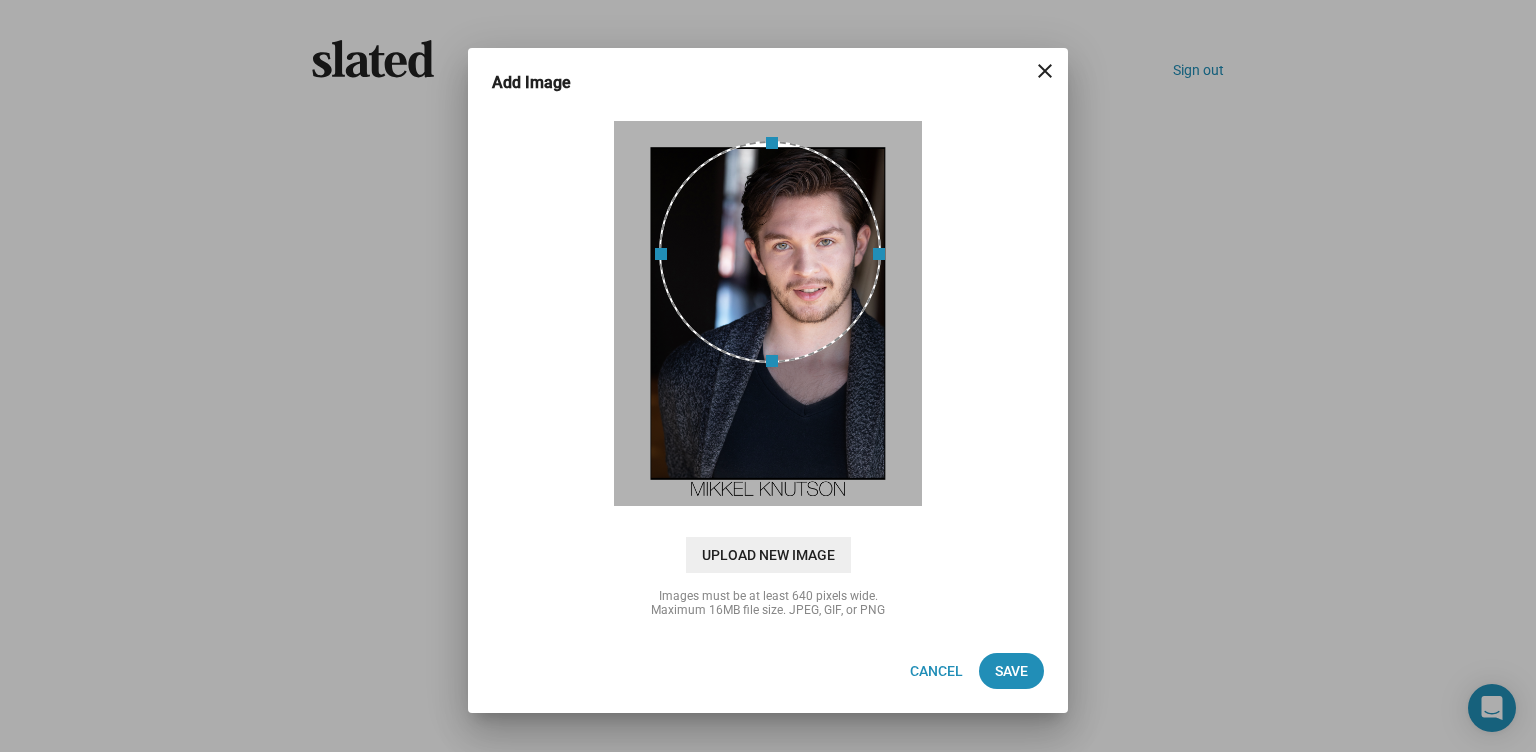 scroll, scrollTop: 0, scrollLeft: 0, axis: both 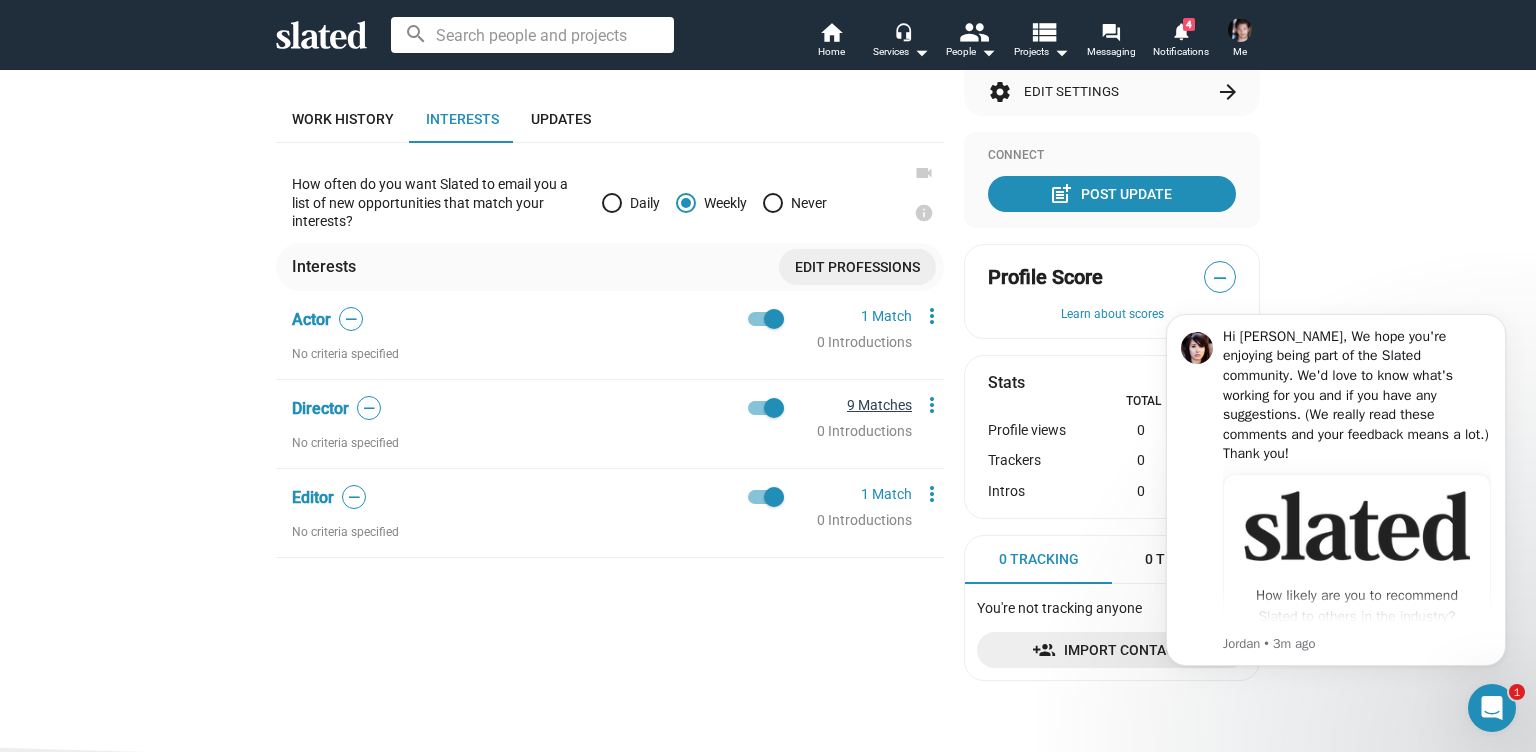 click on "9 Matches" 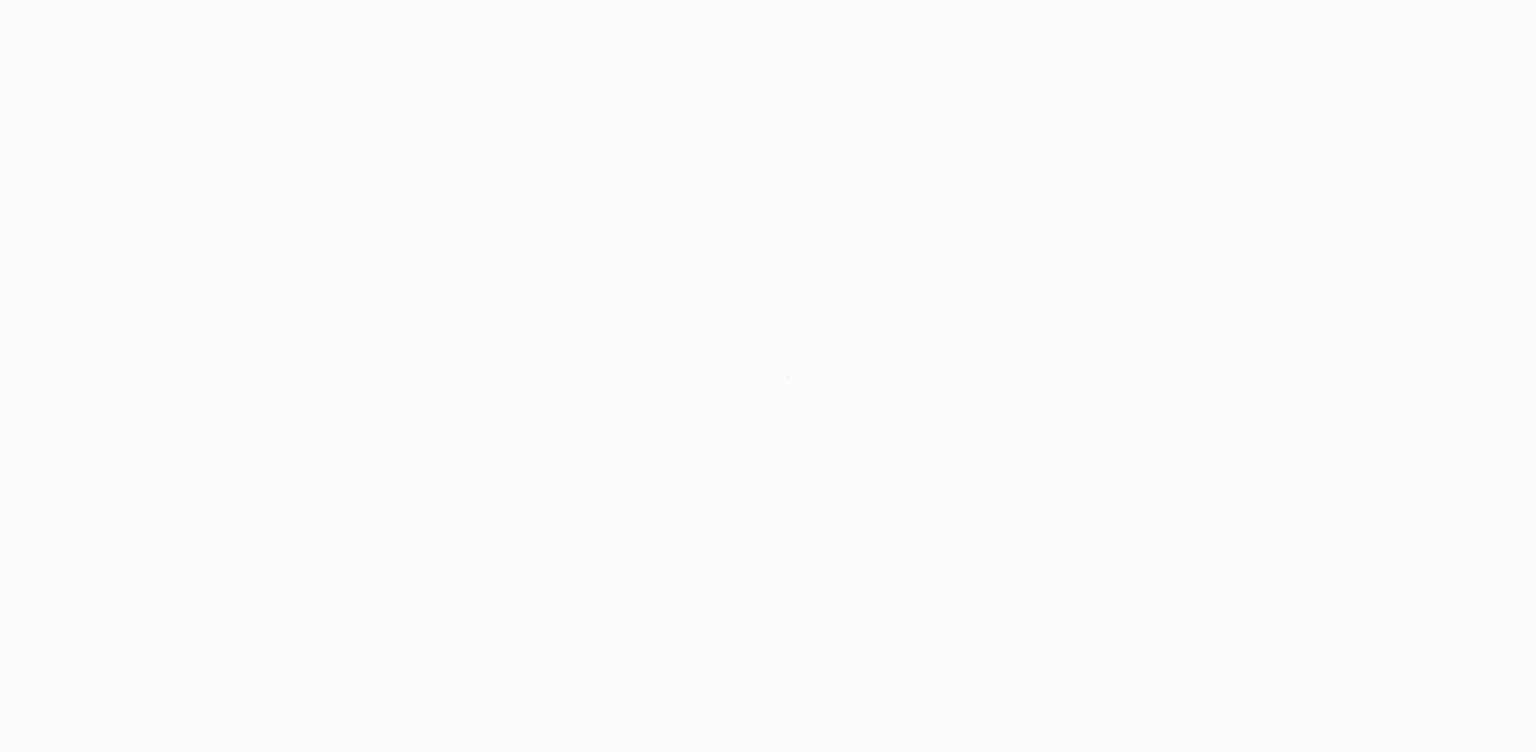 scroll, scrollTop: 0, scrollLeft: 0, axis: both 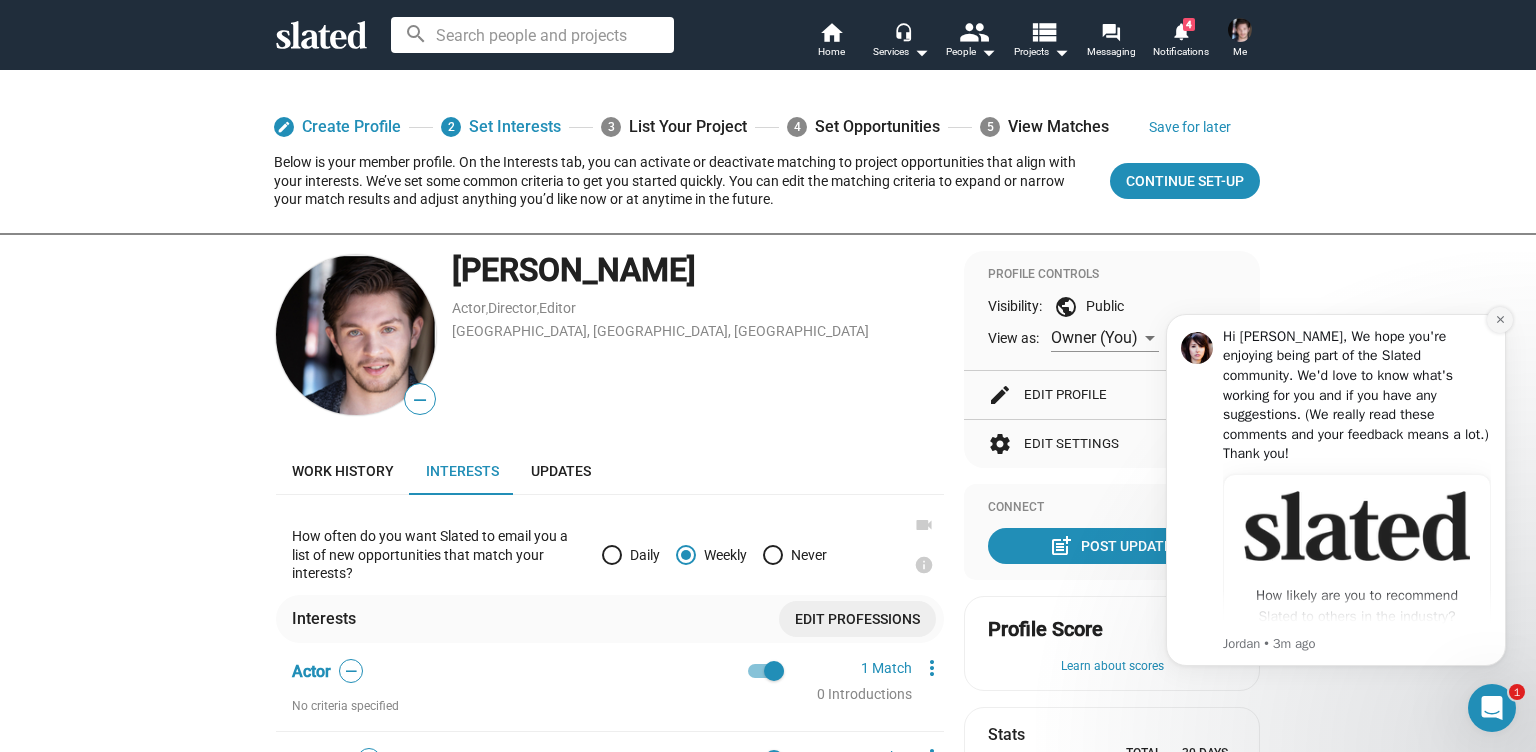 click at bounding box center (1500, 320) 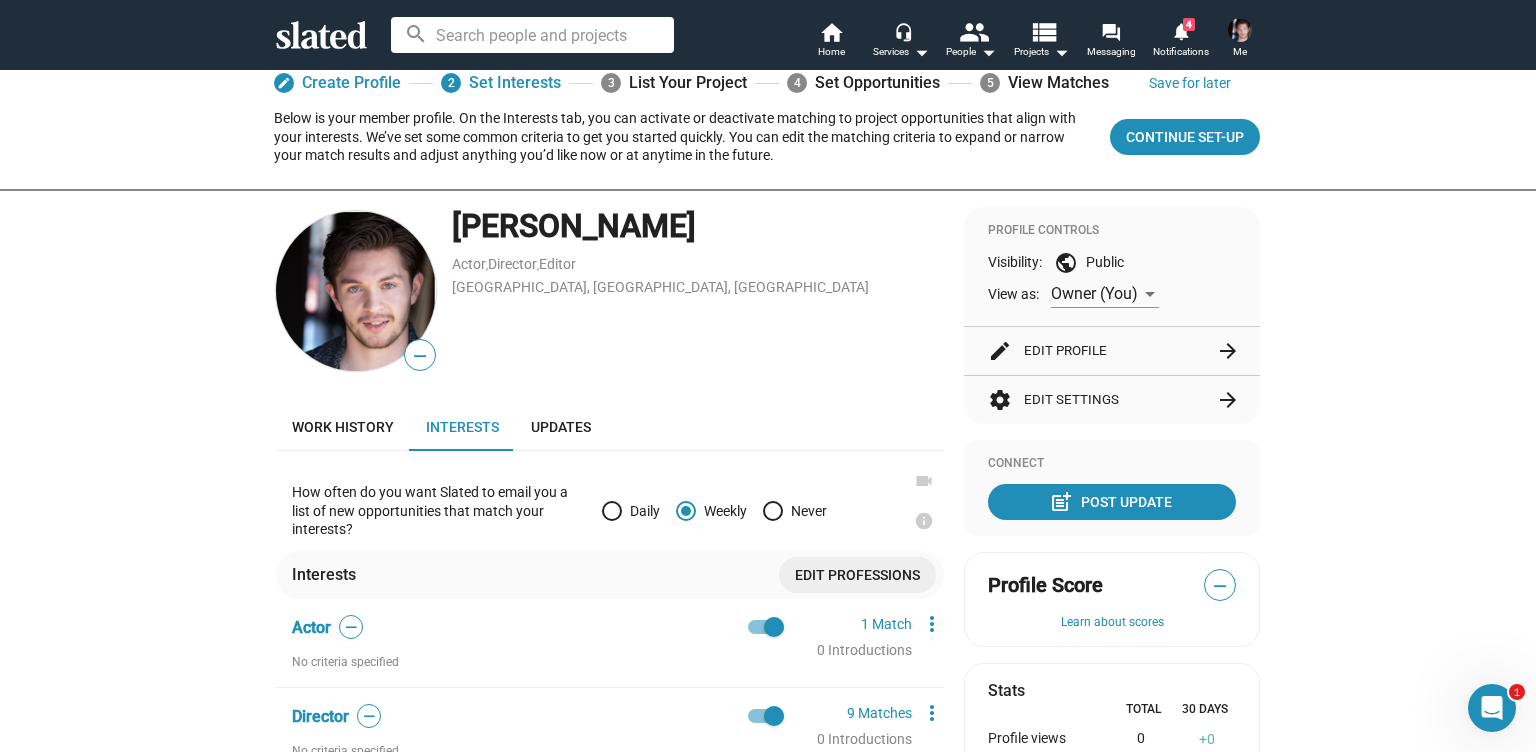 scroll, scrollTop: 40, scrollLeft: 0, axis: vertical 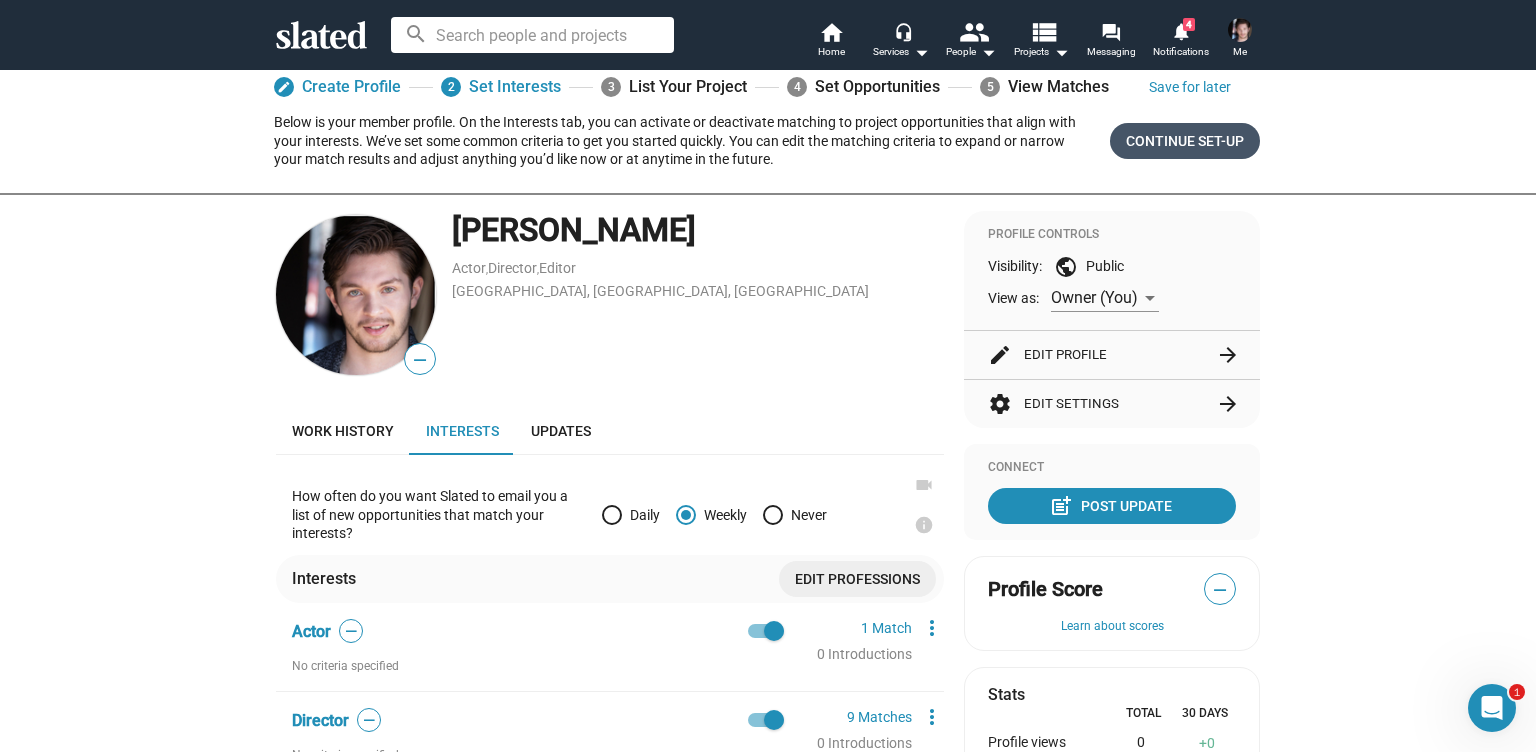 click on "Continue Set-up" at bounding box center [1185, 141] 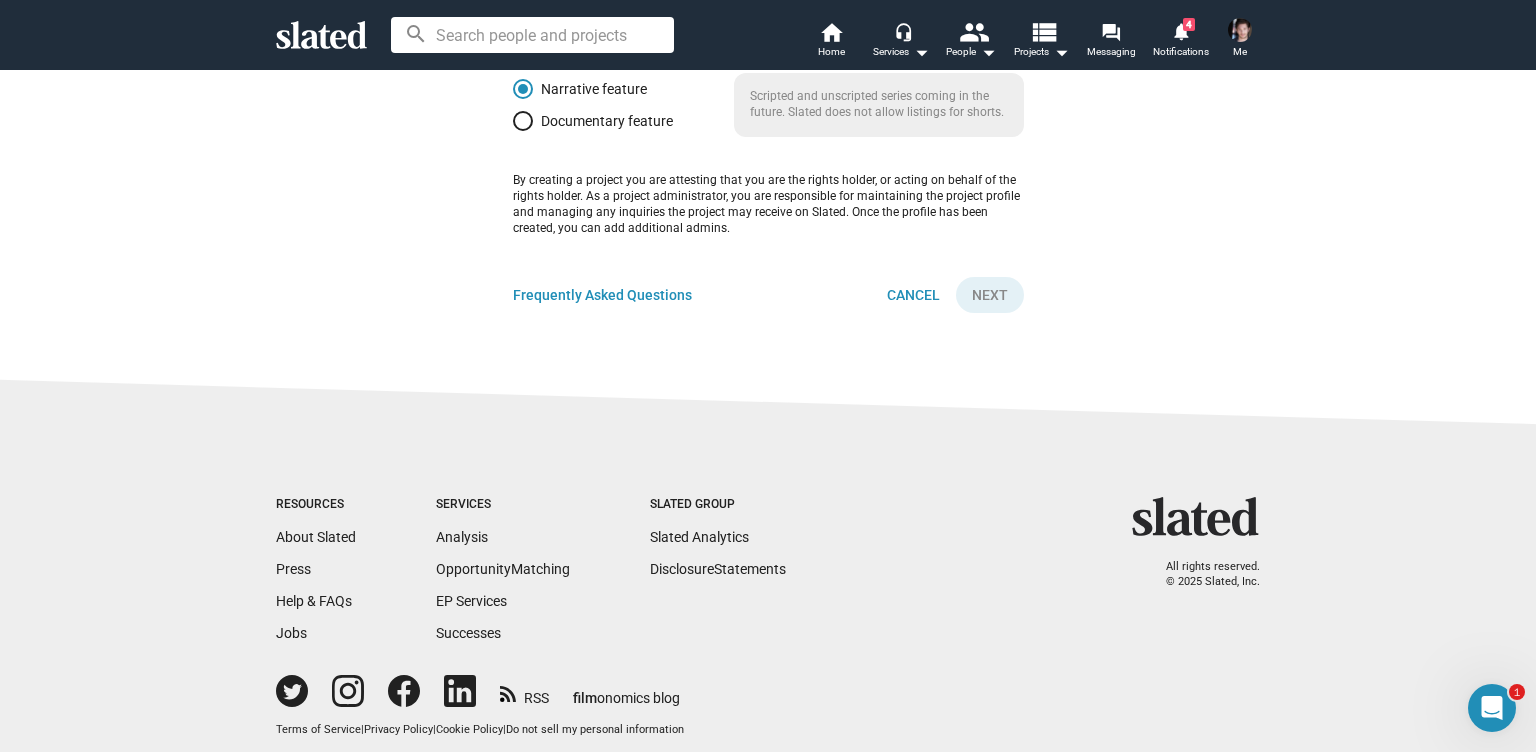 scroll, scrollTop: 0, scrollLeft: 0, axis: both 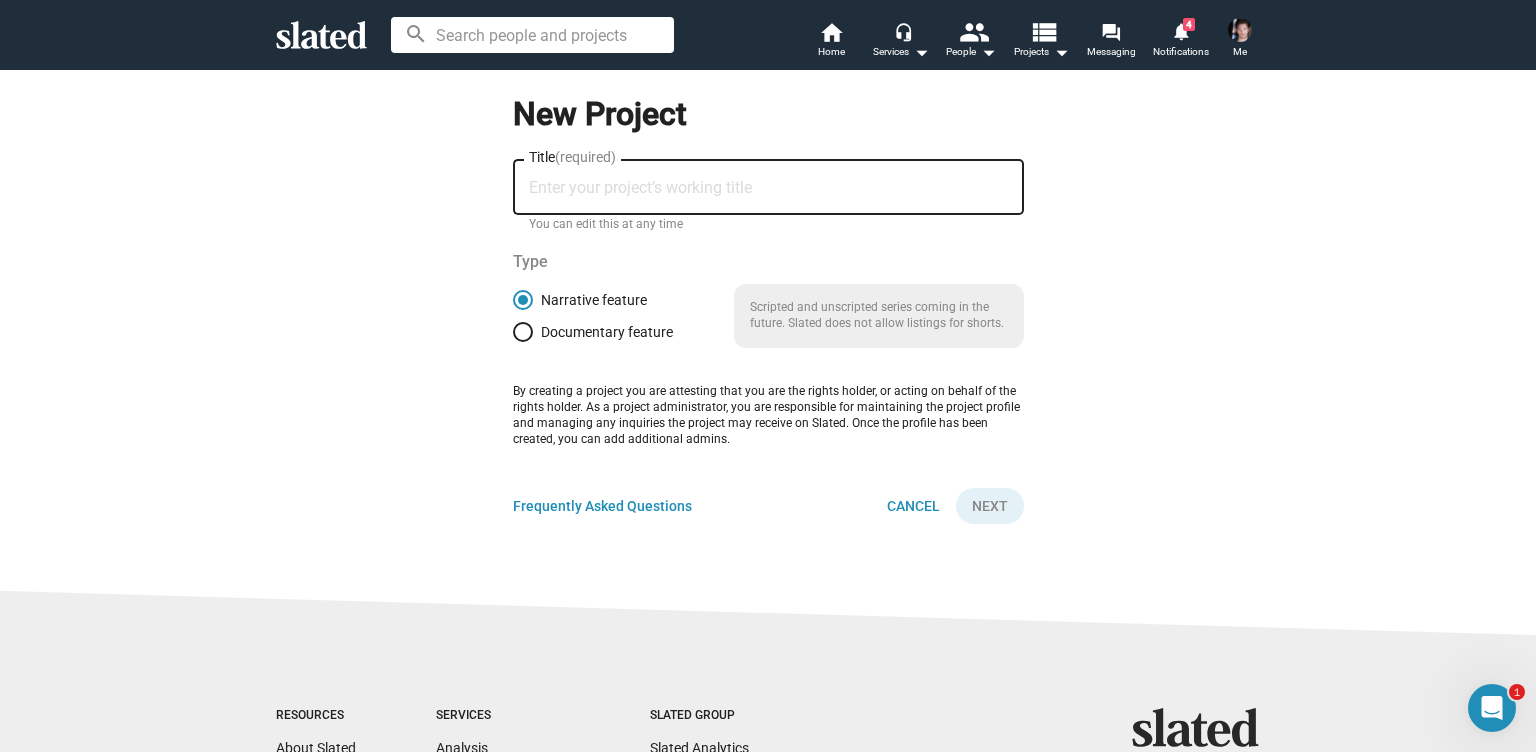 click on "Title  (required)" at bounding box center (768, 188) 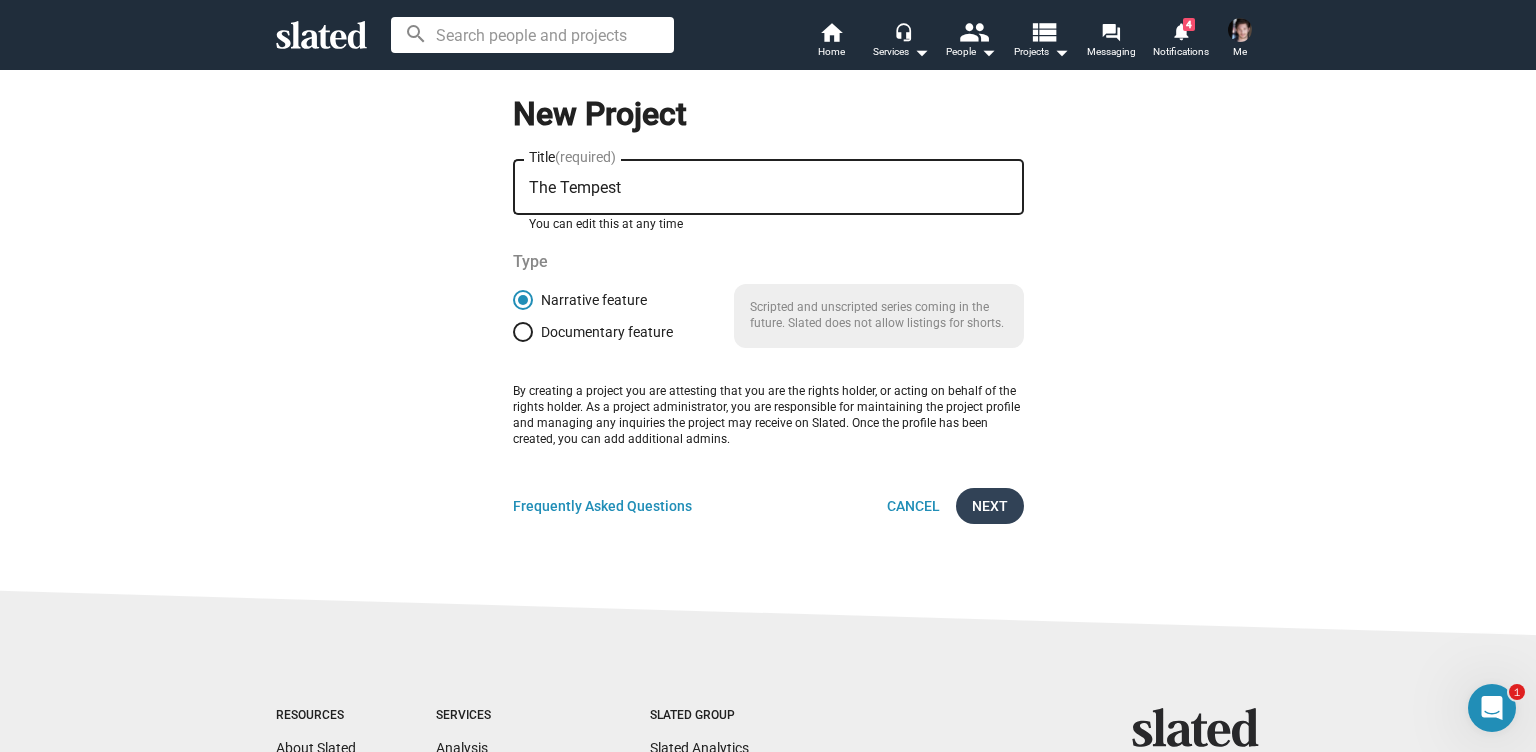 type on "The Tempest" 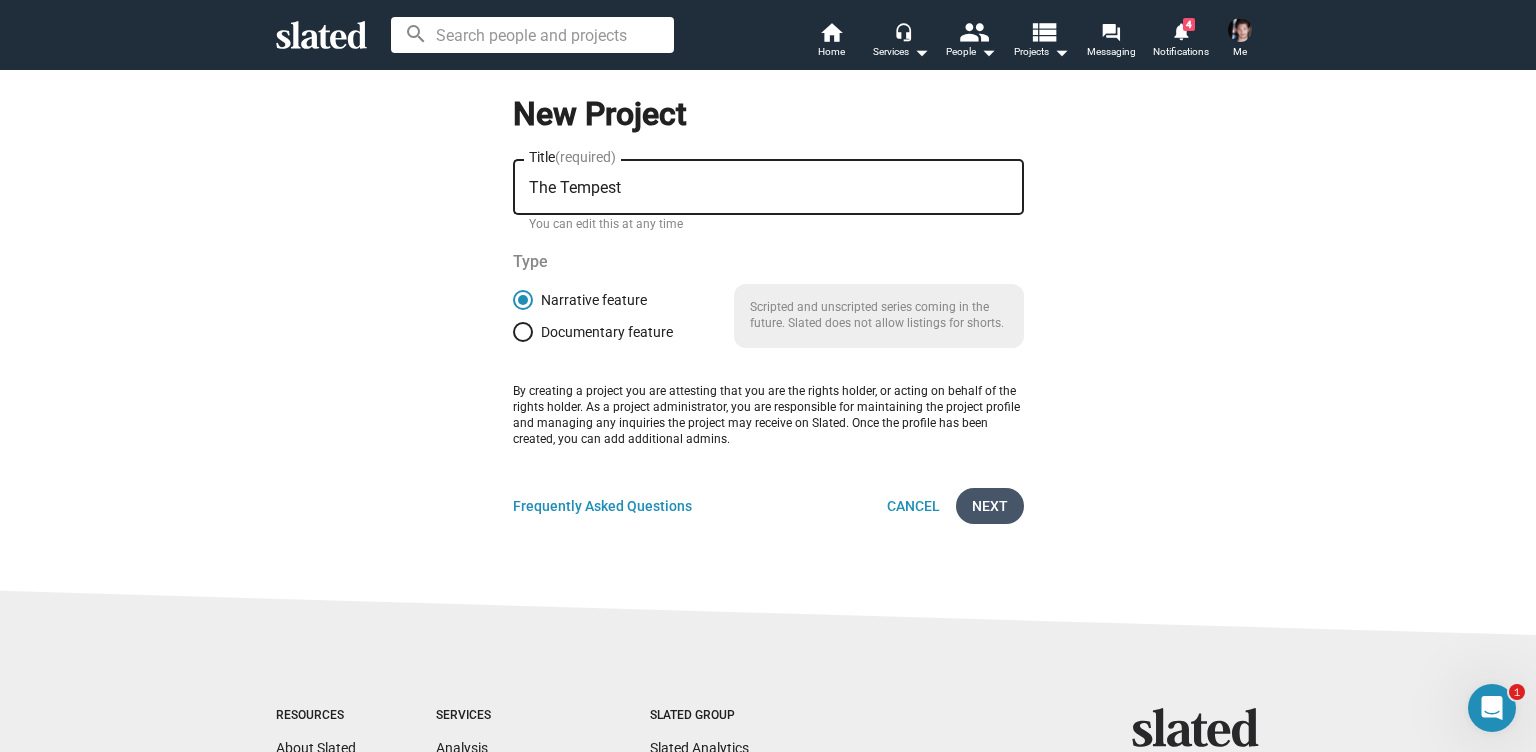 click on "Next" 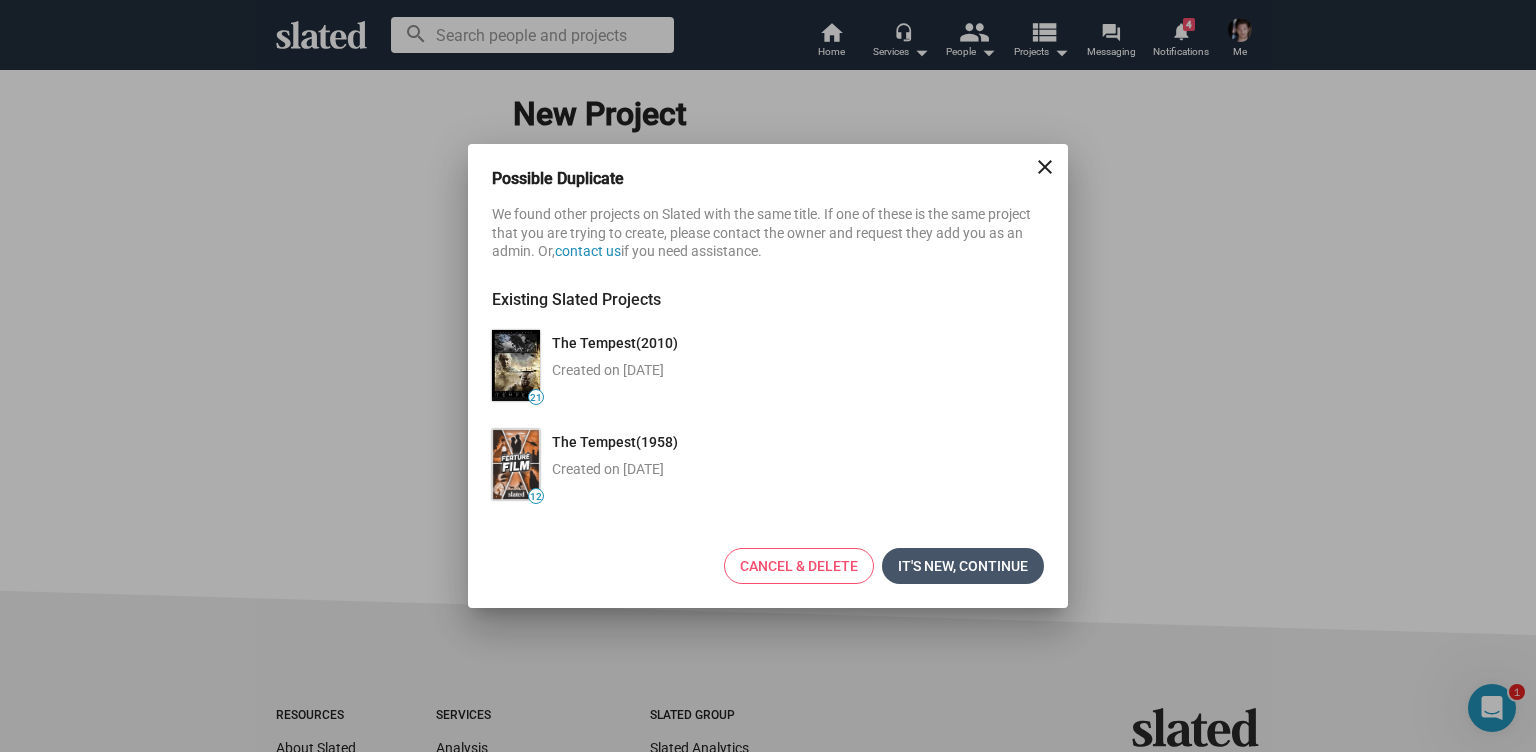 click on "It's new, continue" at bounding box center (963, 566) 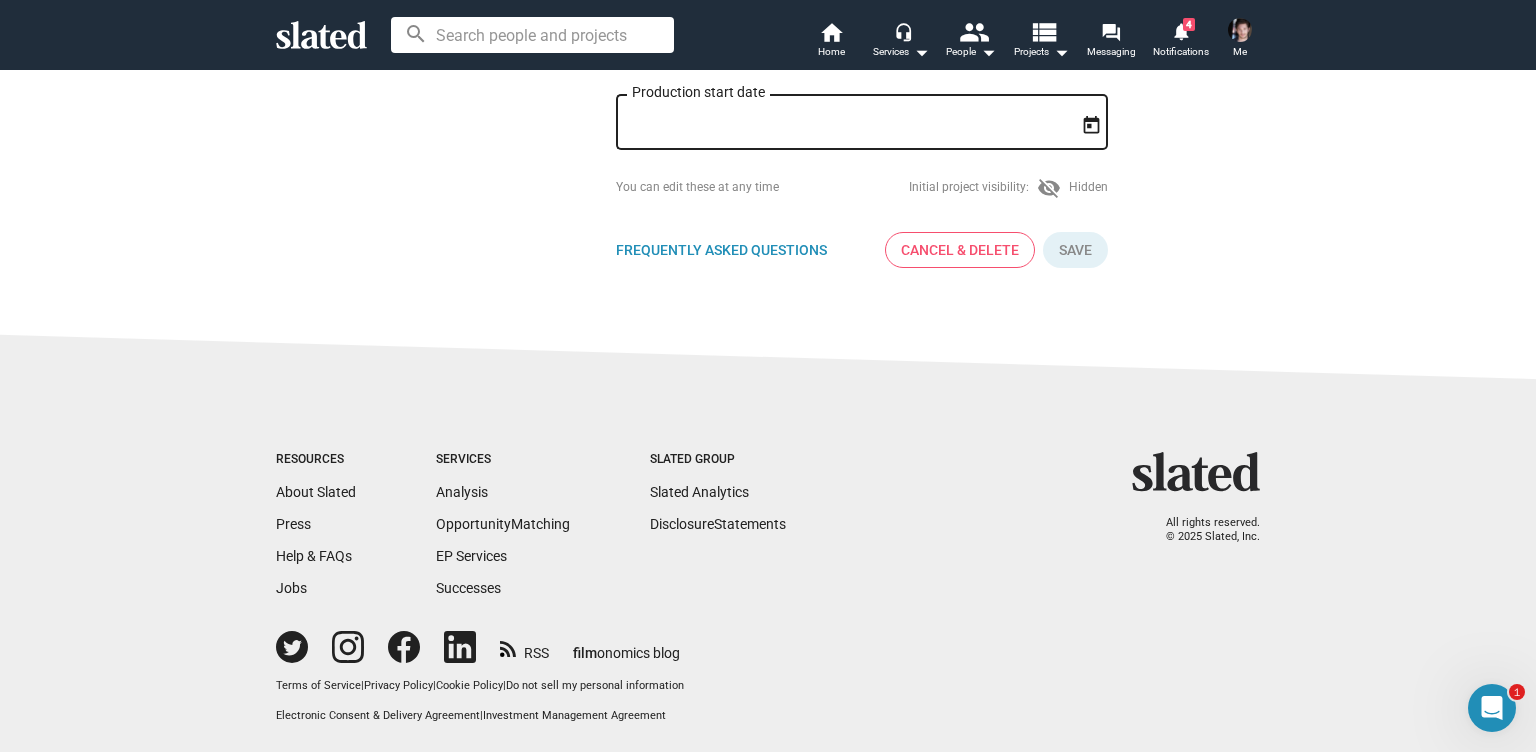 scroll, scrollTop: 687, scrollLeft: 0, axis: vertical 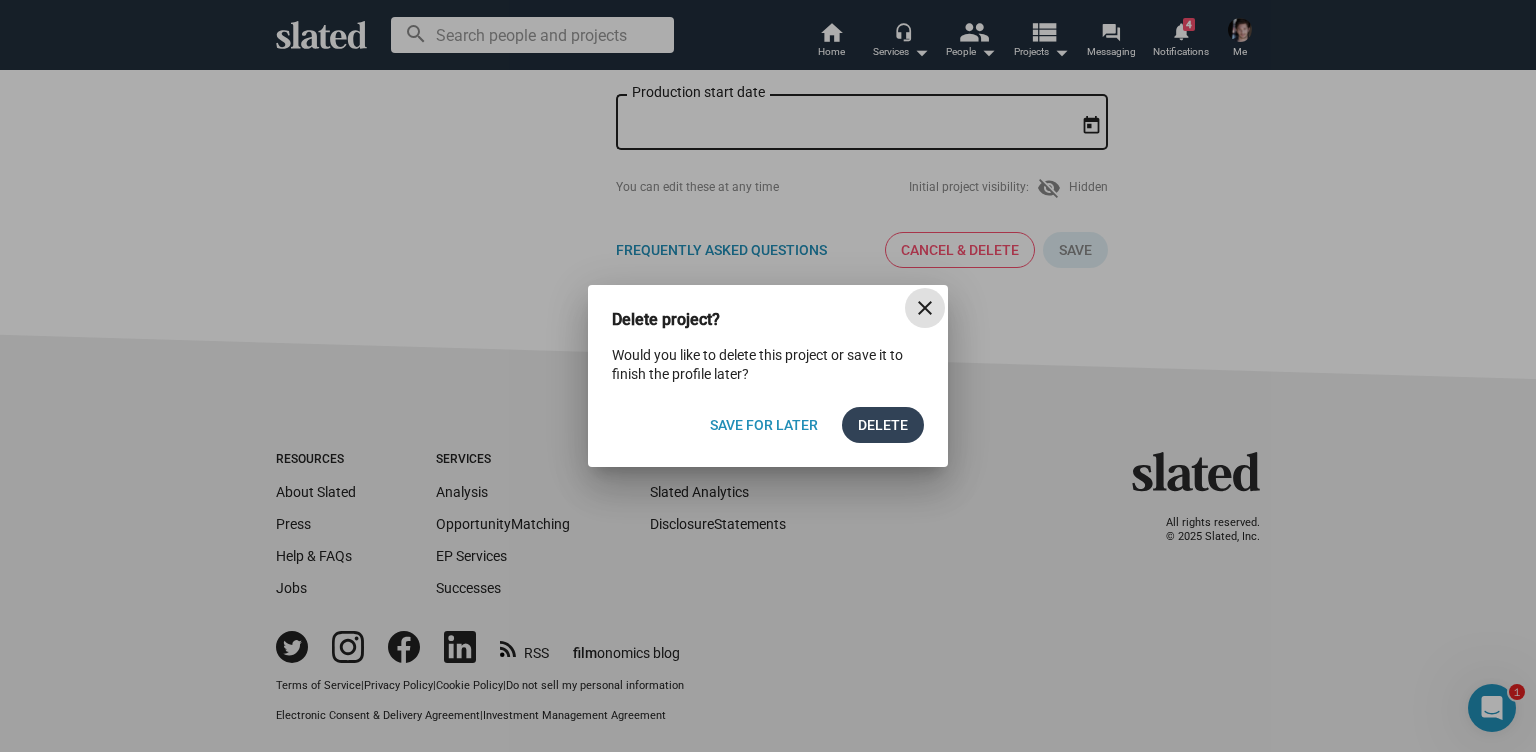 click on "Delete" at bounding box center [883, 425] 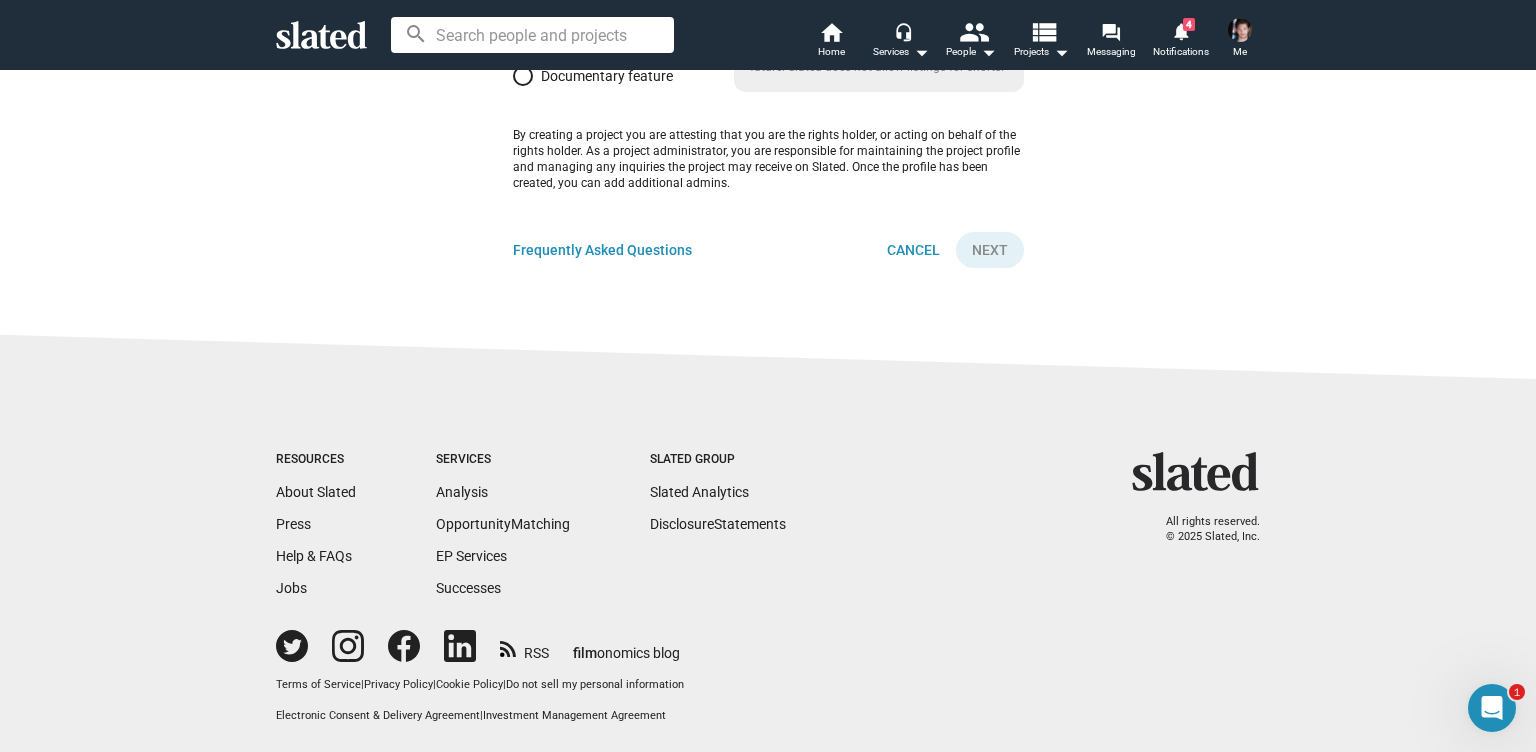 scroll, scrollTop: 0, scrollLeft: 0, axis: both 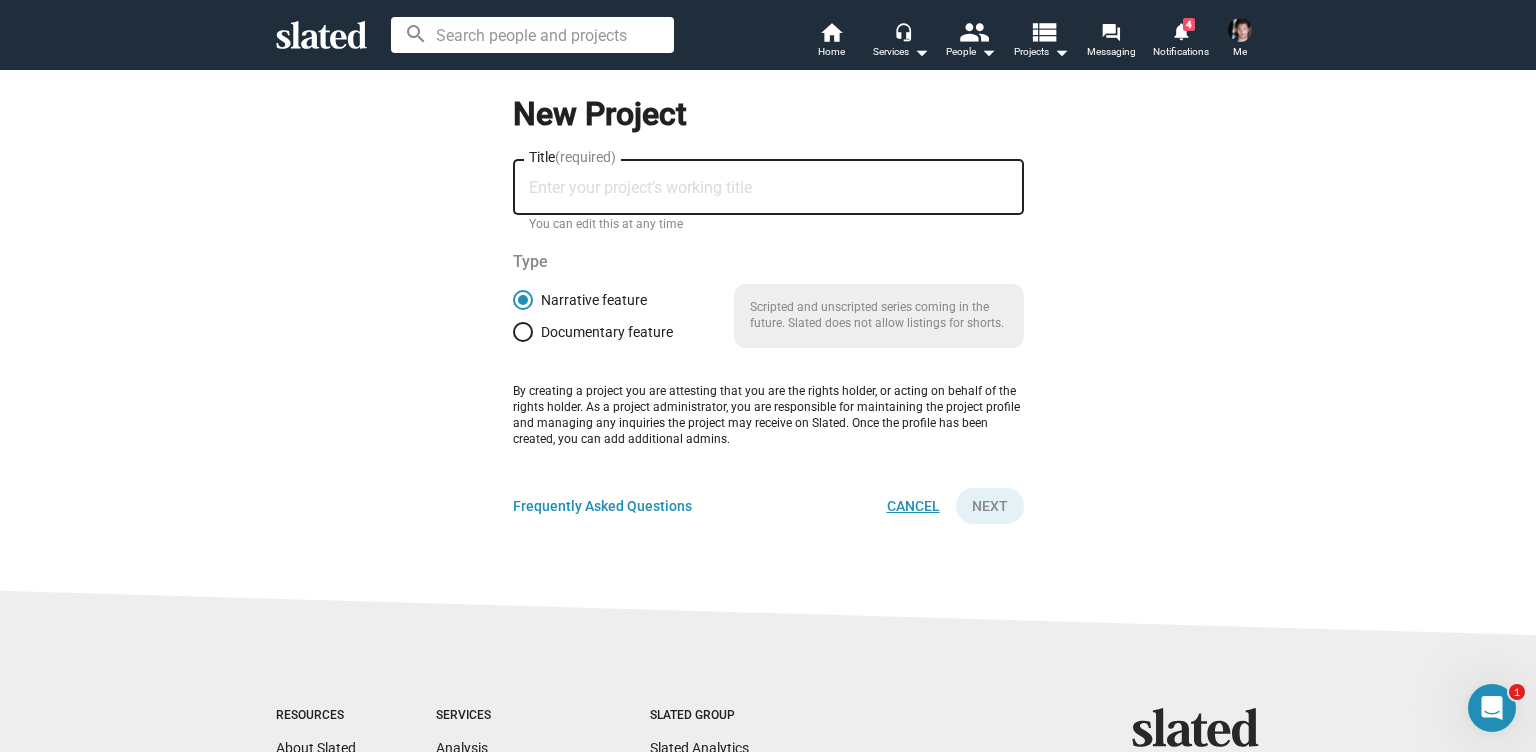 click on "Cancel" 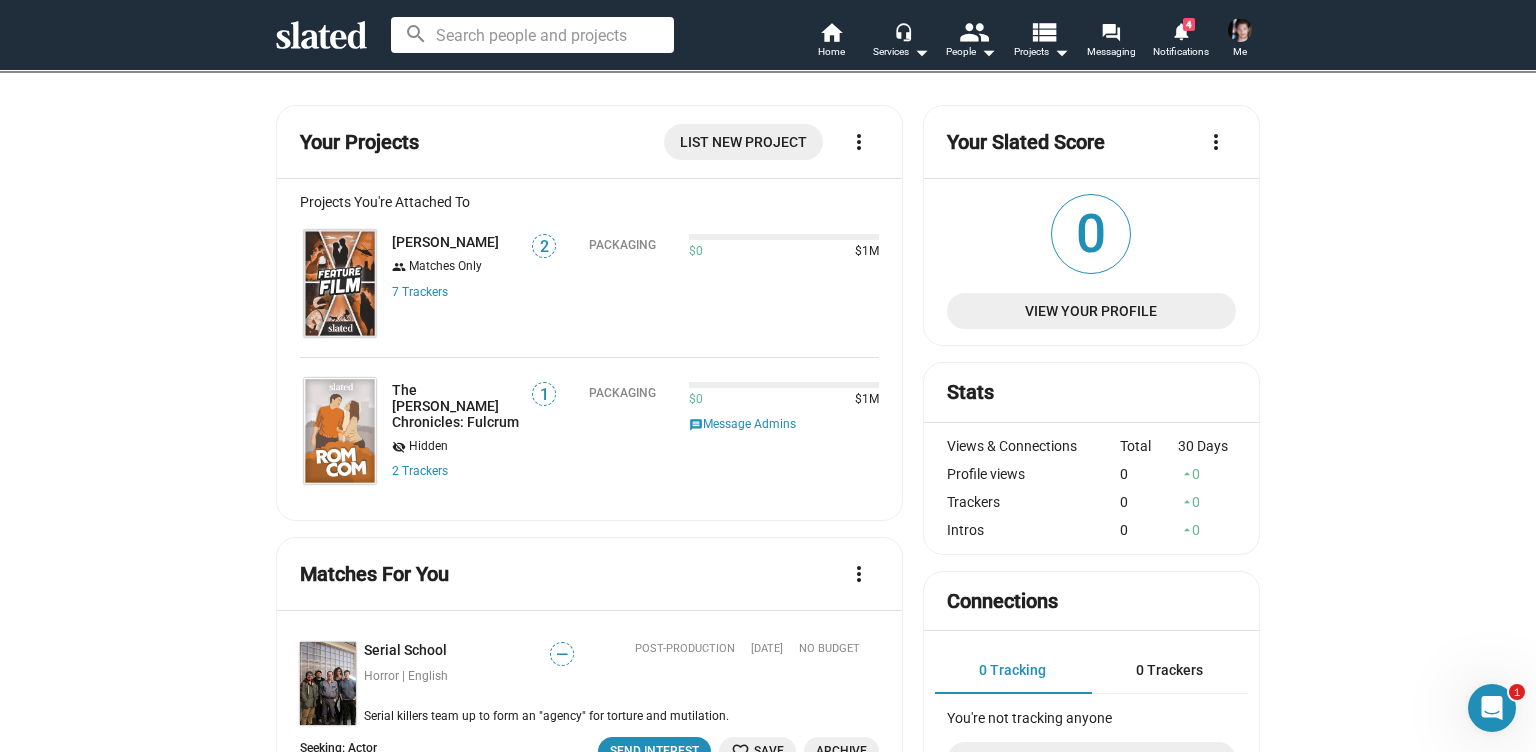 scroll, scrollTop: 0, scrollLeft: 0, axis: both 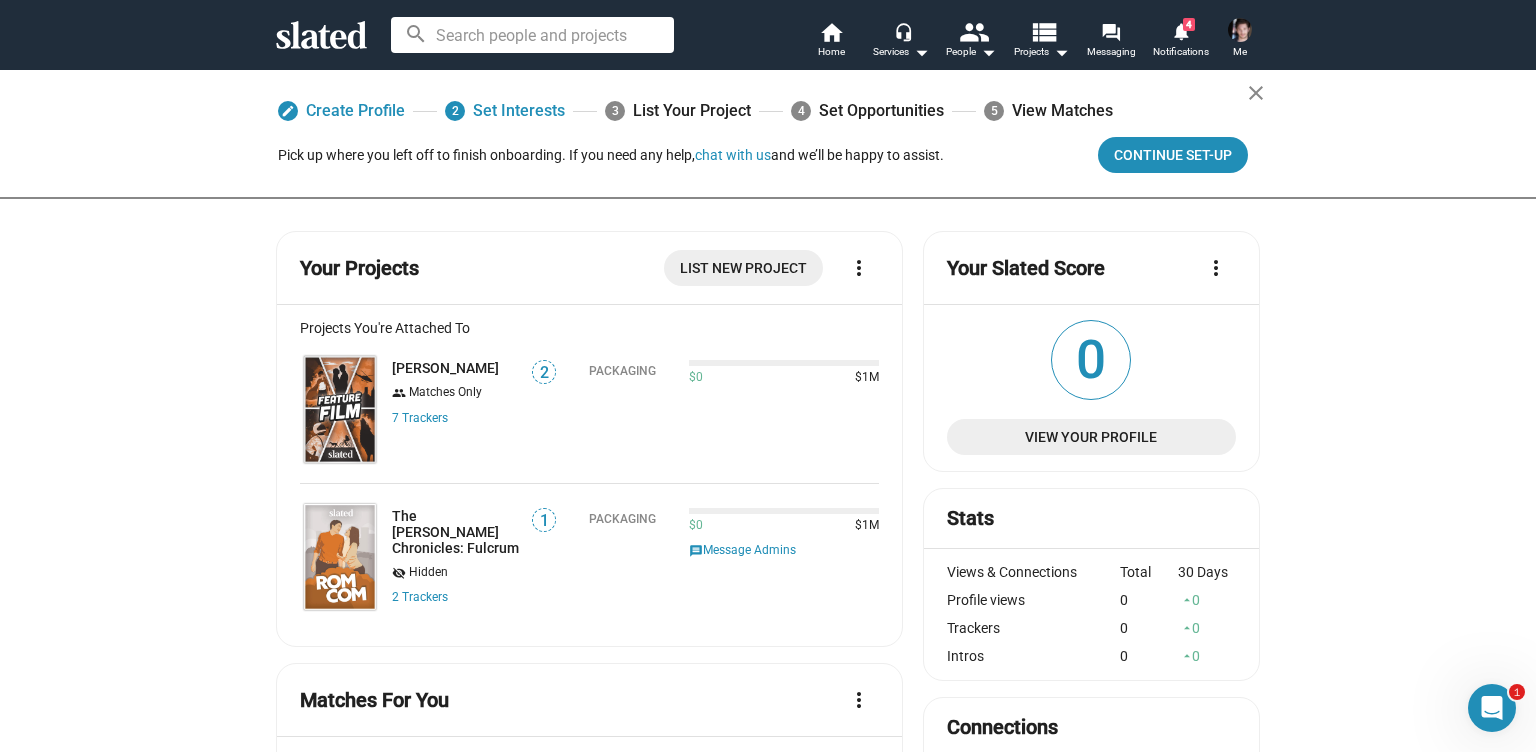 click on "Me" at bounding box center (1240, 52) 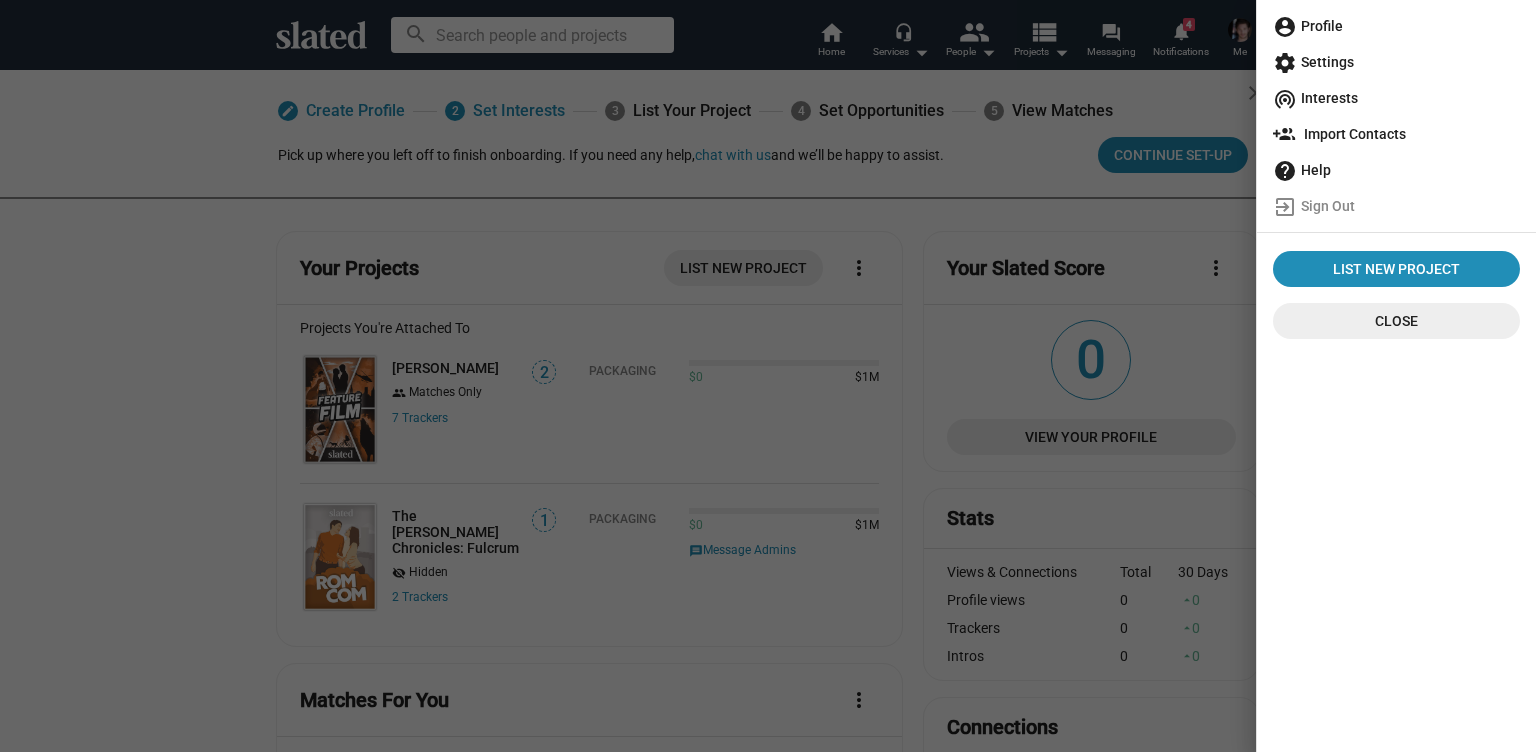 click on "account_circle  Profile" 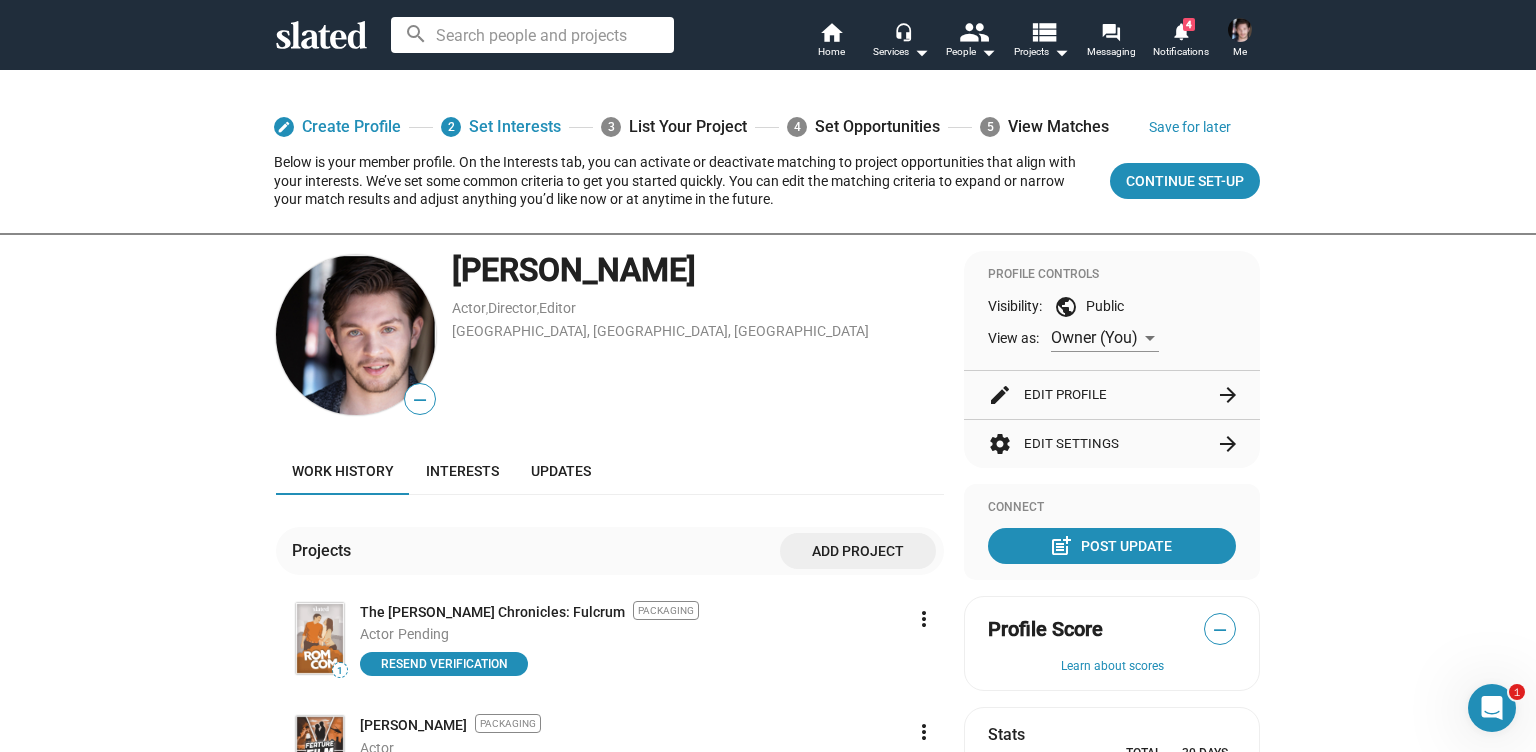 click on "Me" at bounding box center (1240, 40) 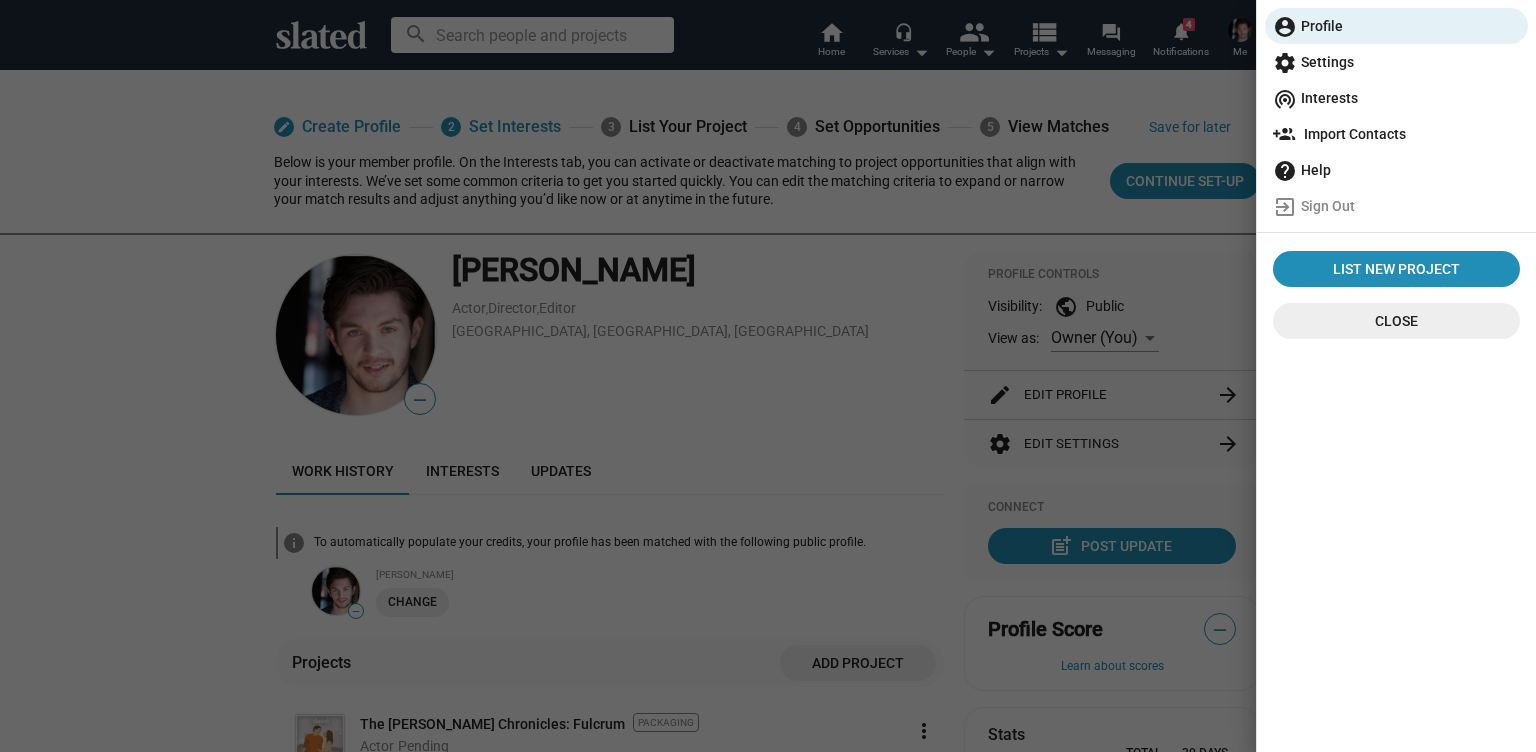 click on "settings  Settings" 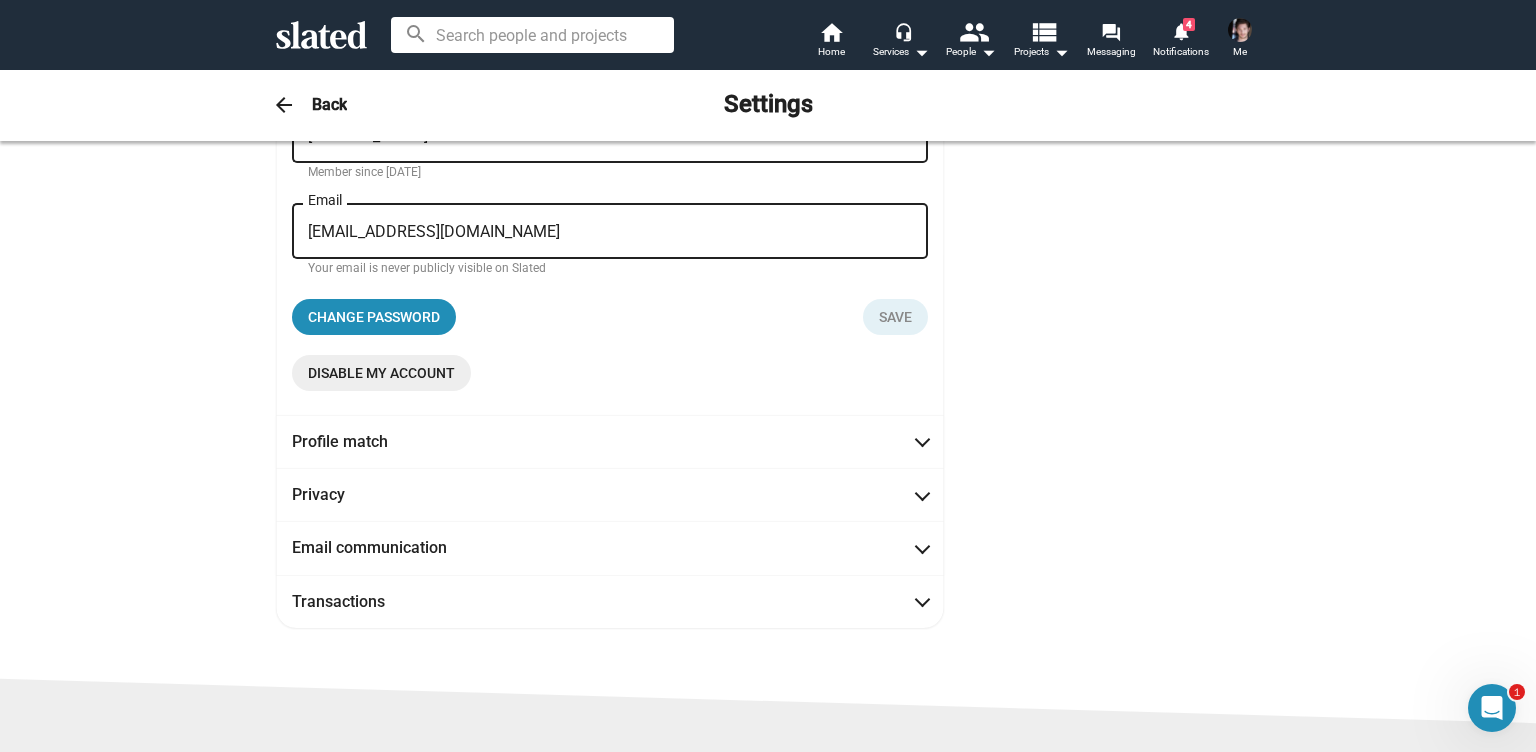 scroll, scrollTop: 0, scrollLeft: 0, axis: both 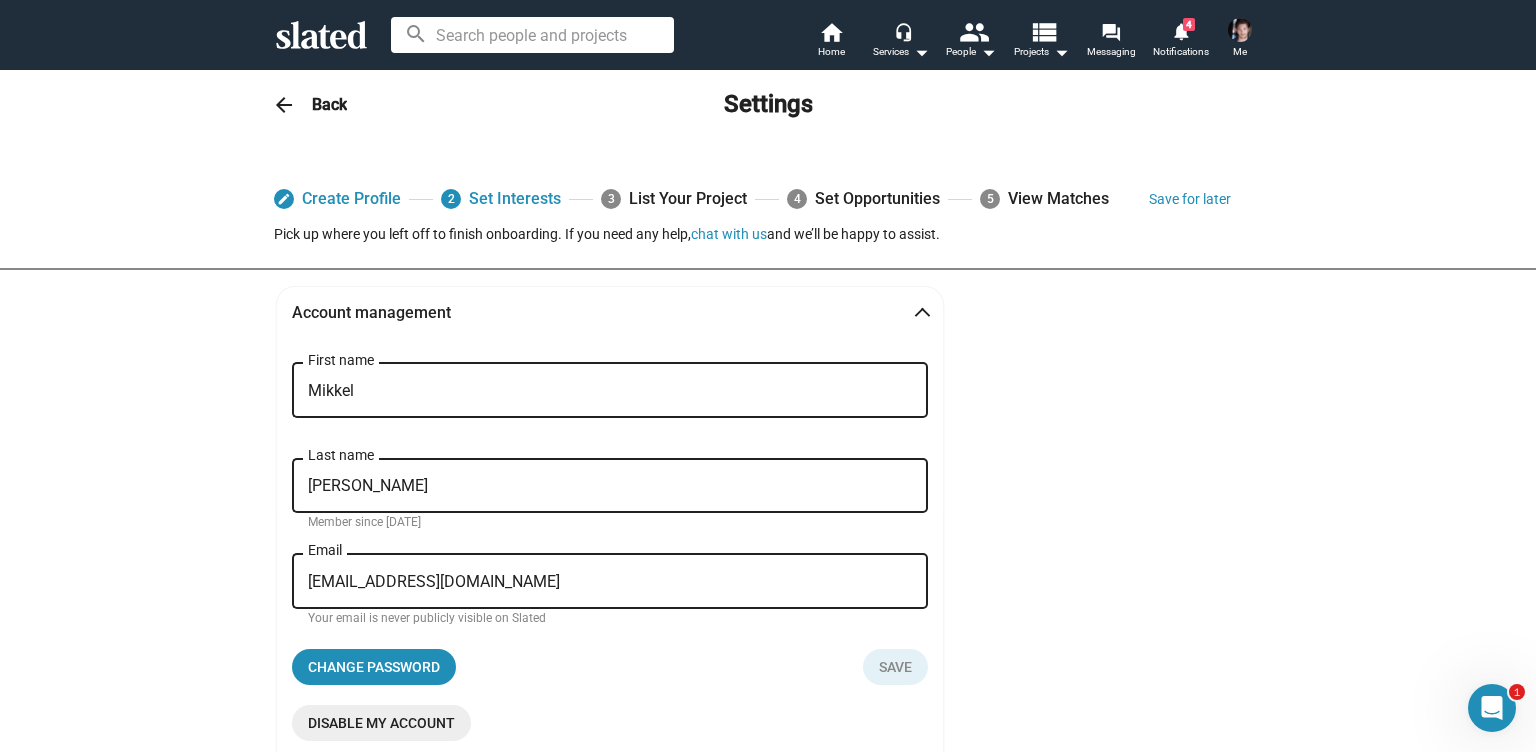 click at bounding box center (1240, 30) 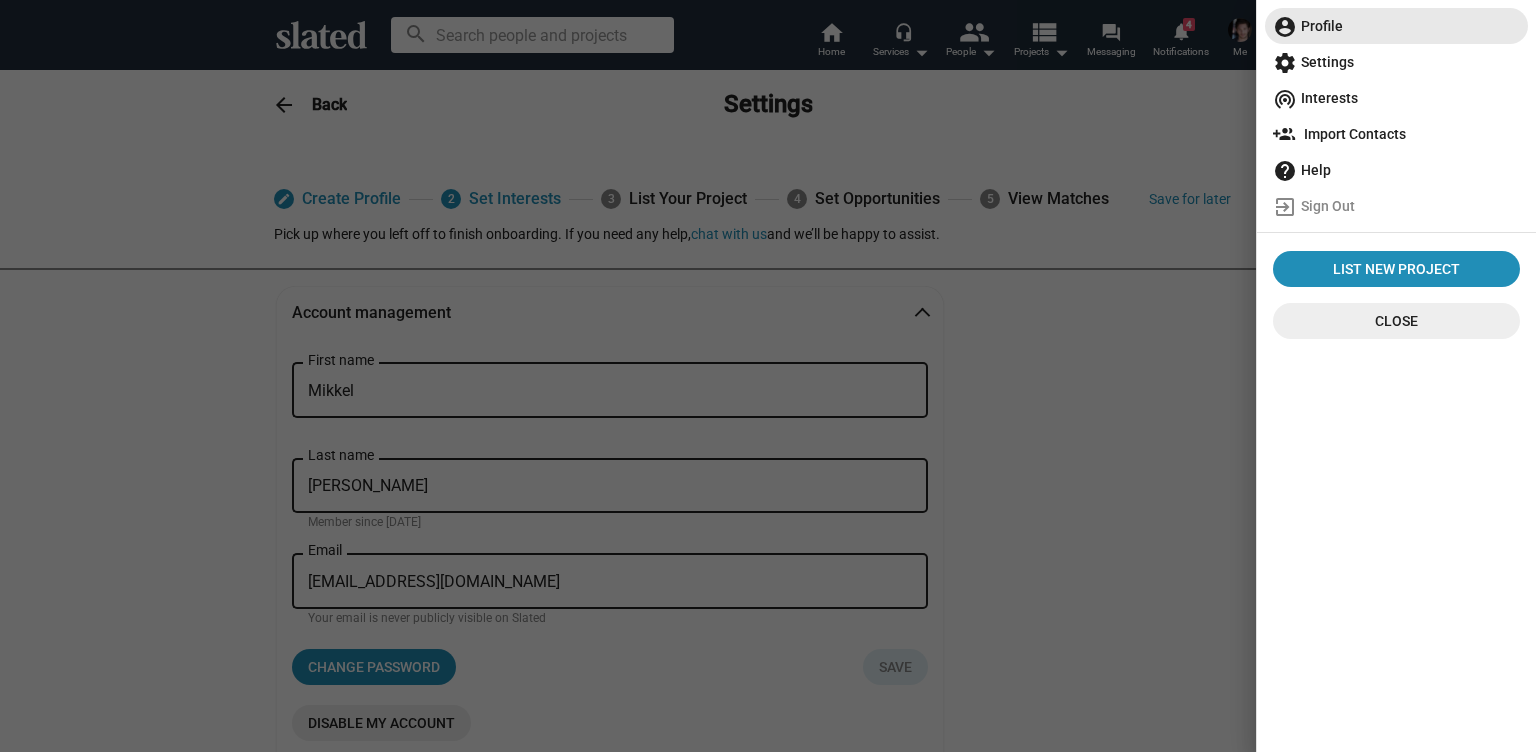 click on "account_circle  Profile" 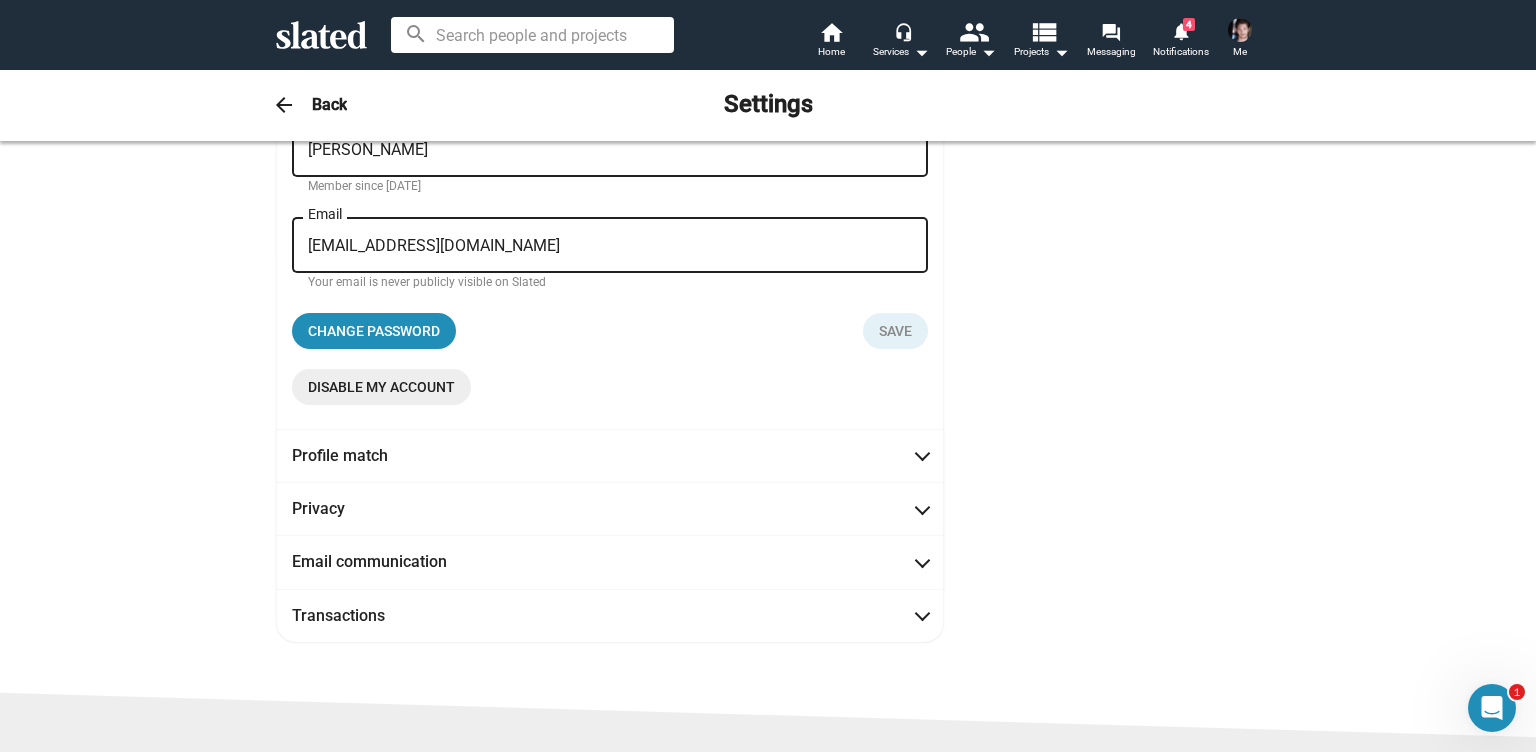 scroll, scrollTop: 0, scrollLeft: 0, axis: both 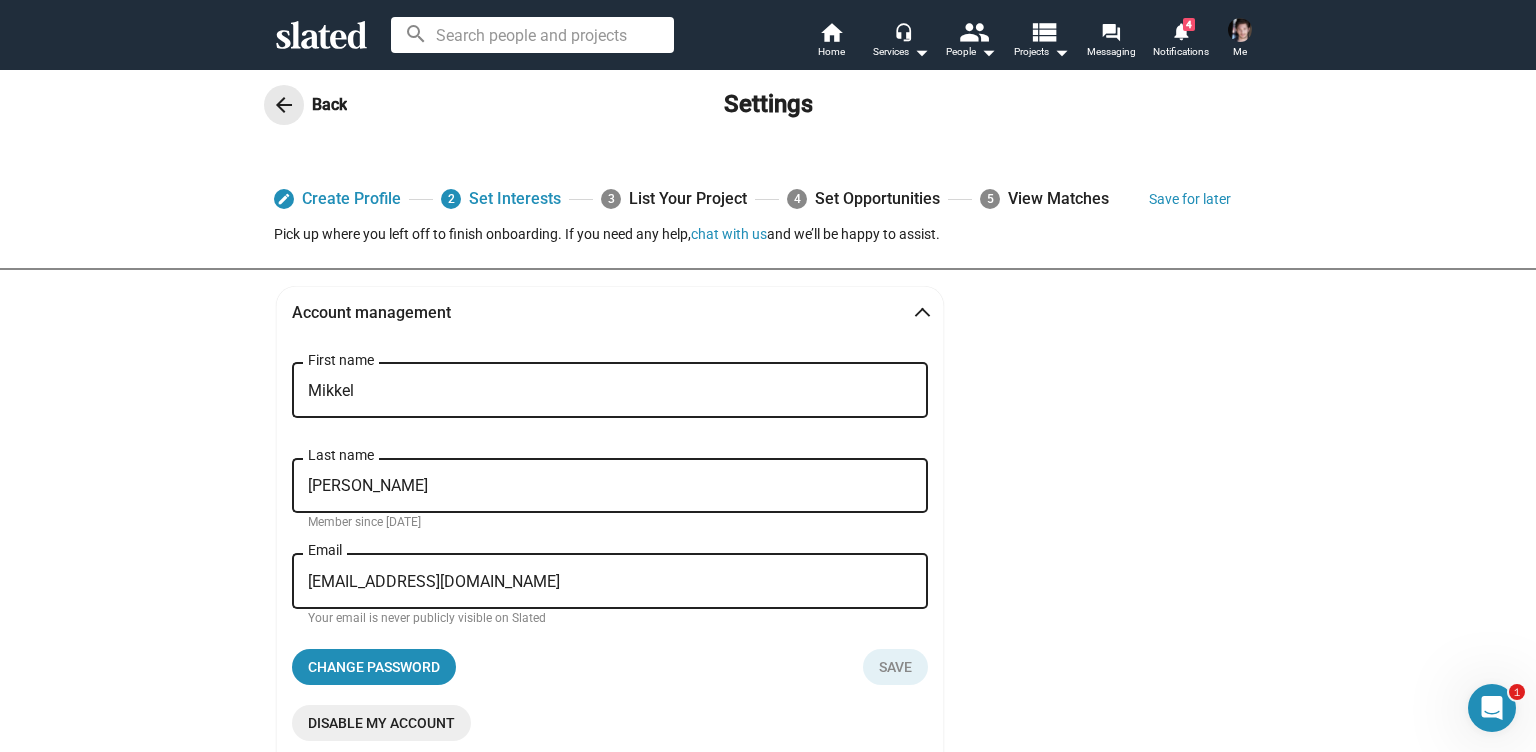 click on "arrow_back" 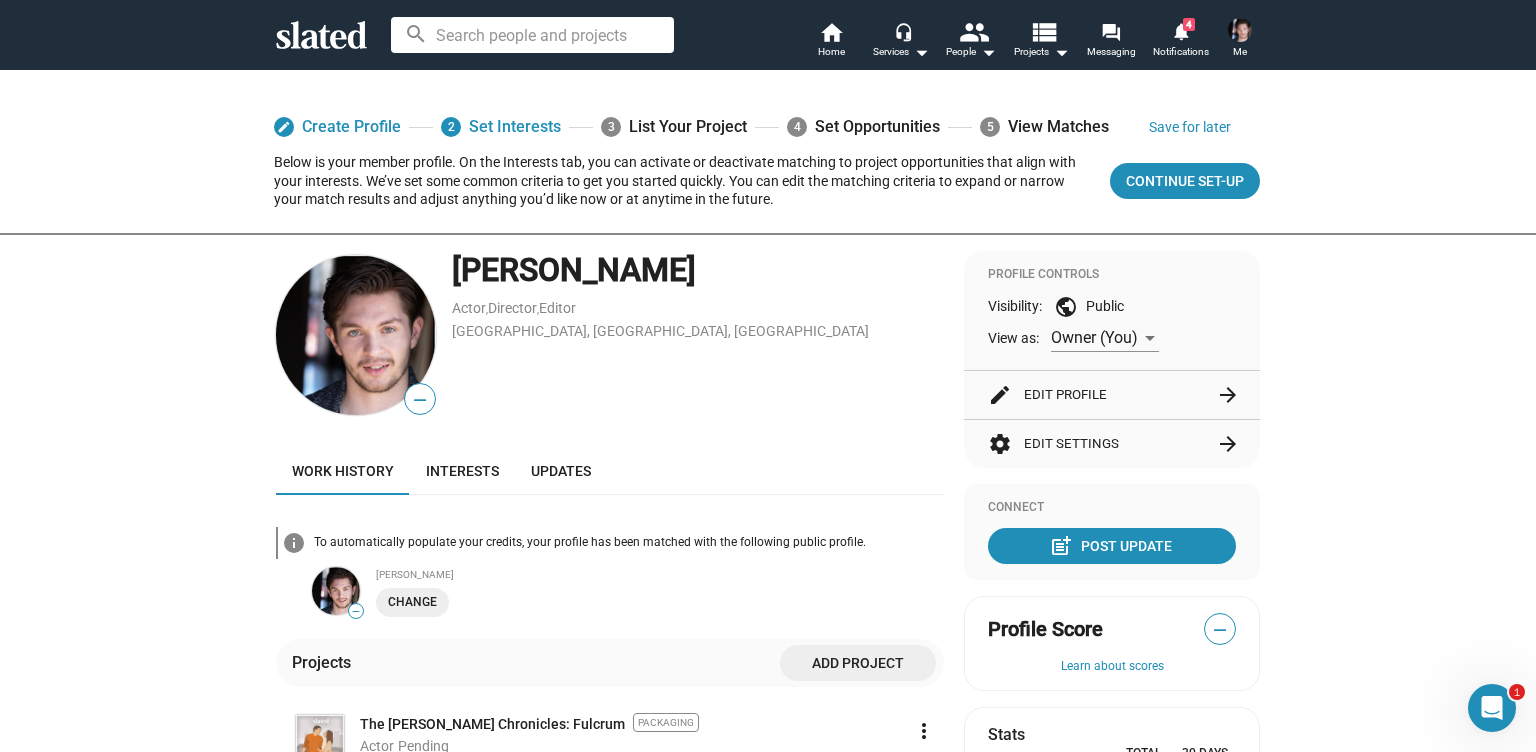 click 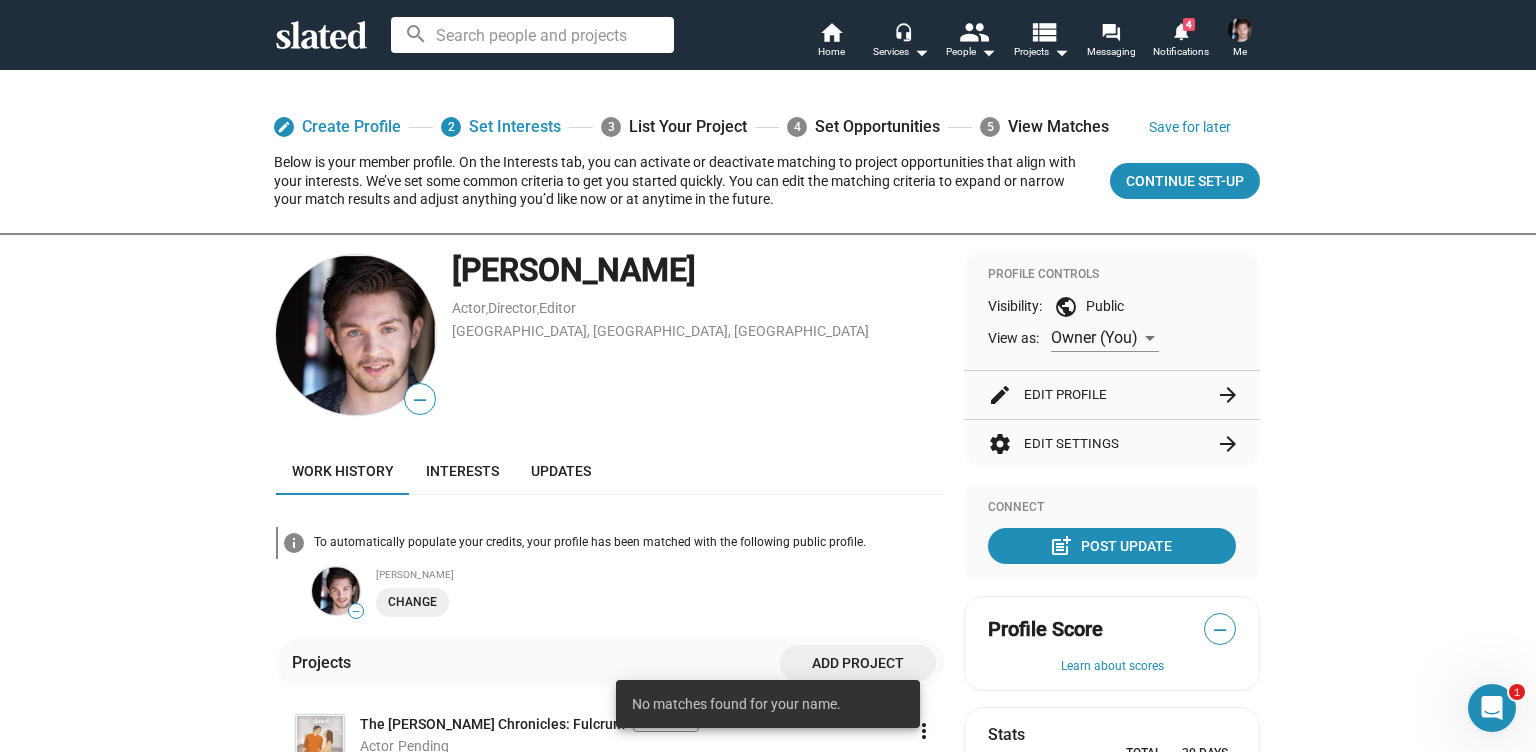 click 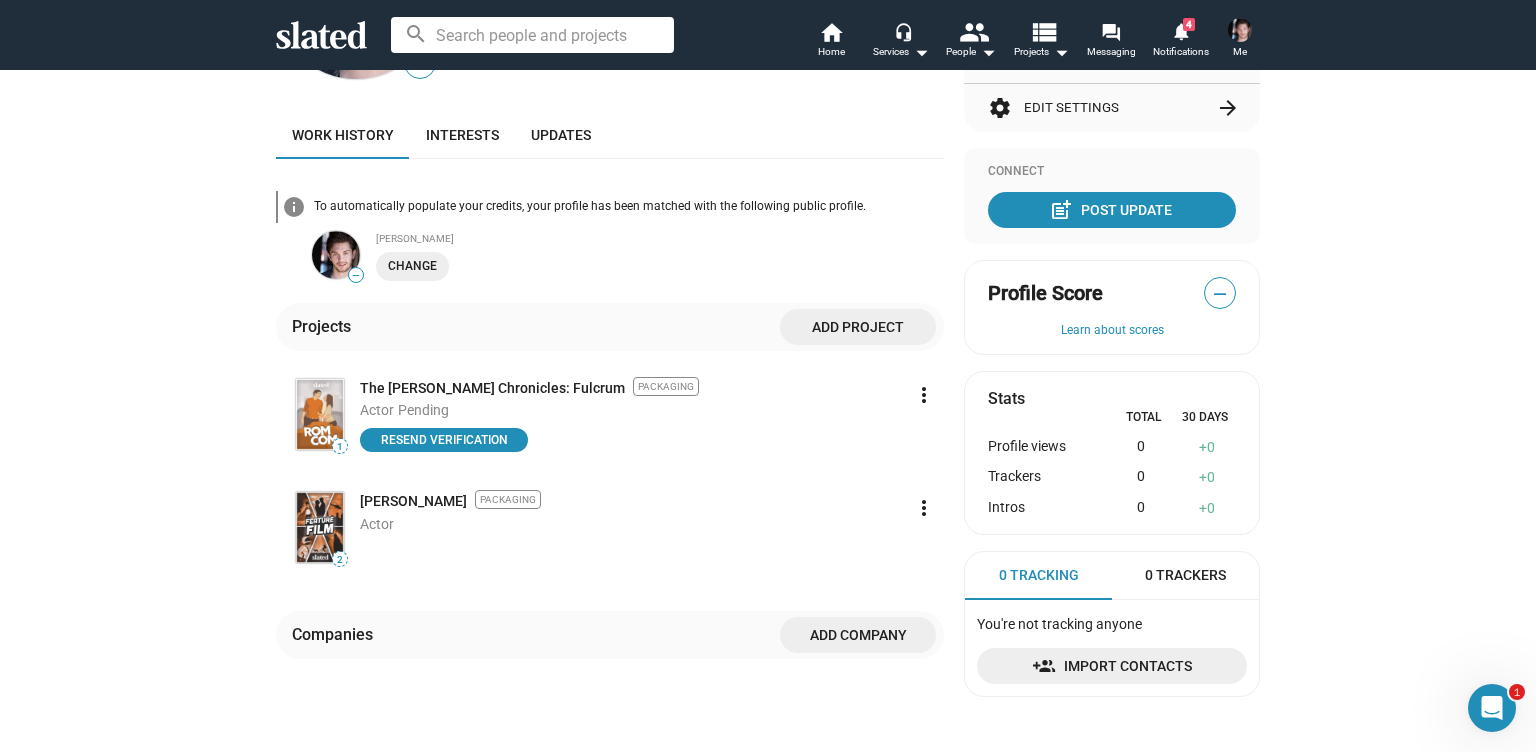 scroll, scrollTop: 336, scrollLeft: 0, axis: vertical 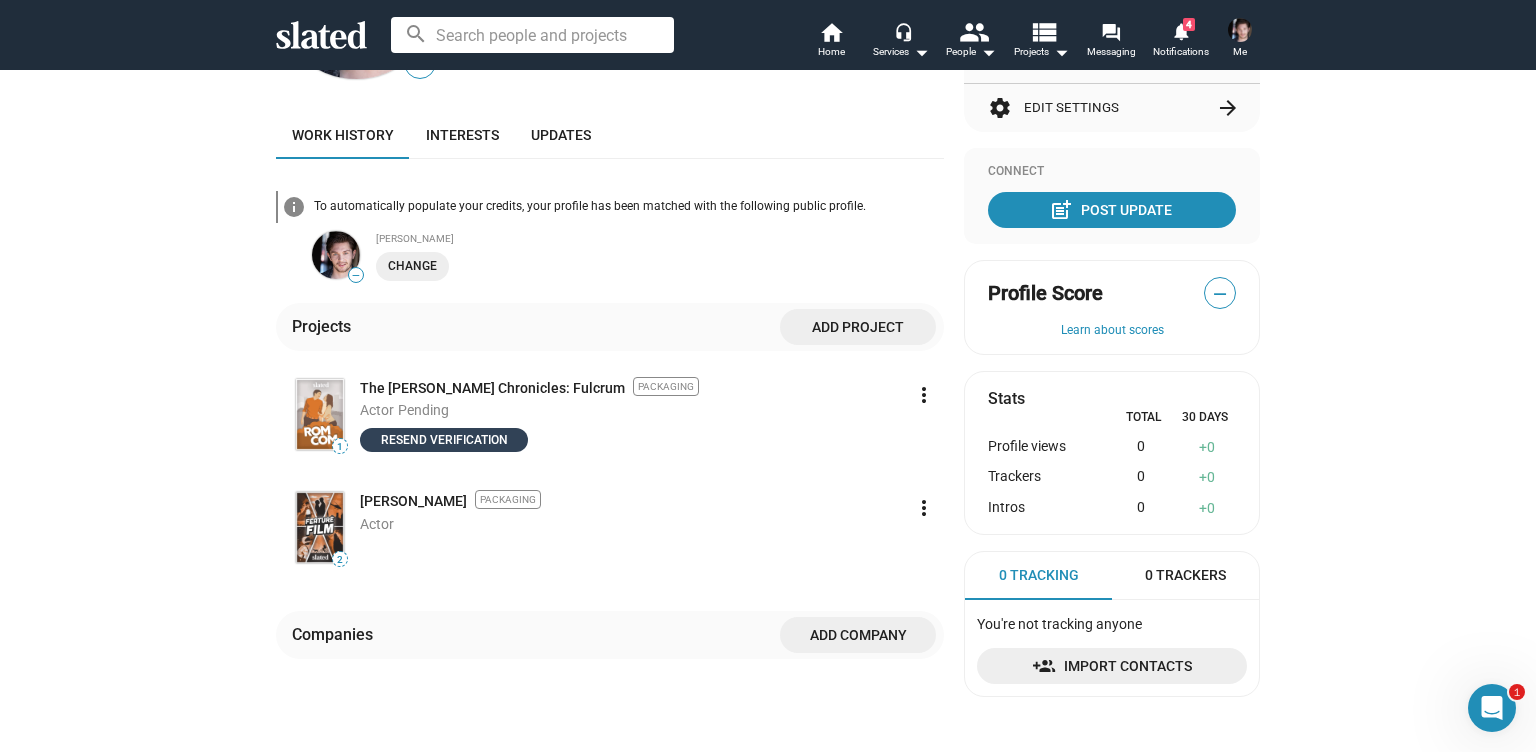 click on "Resend verification" 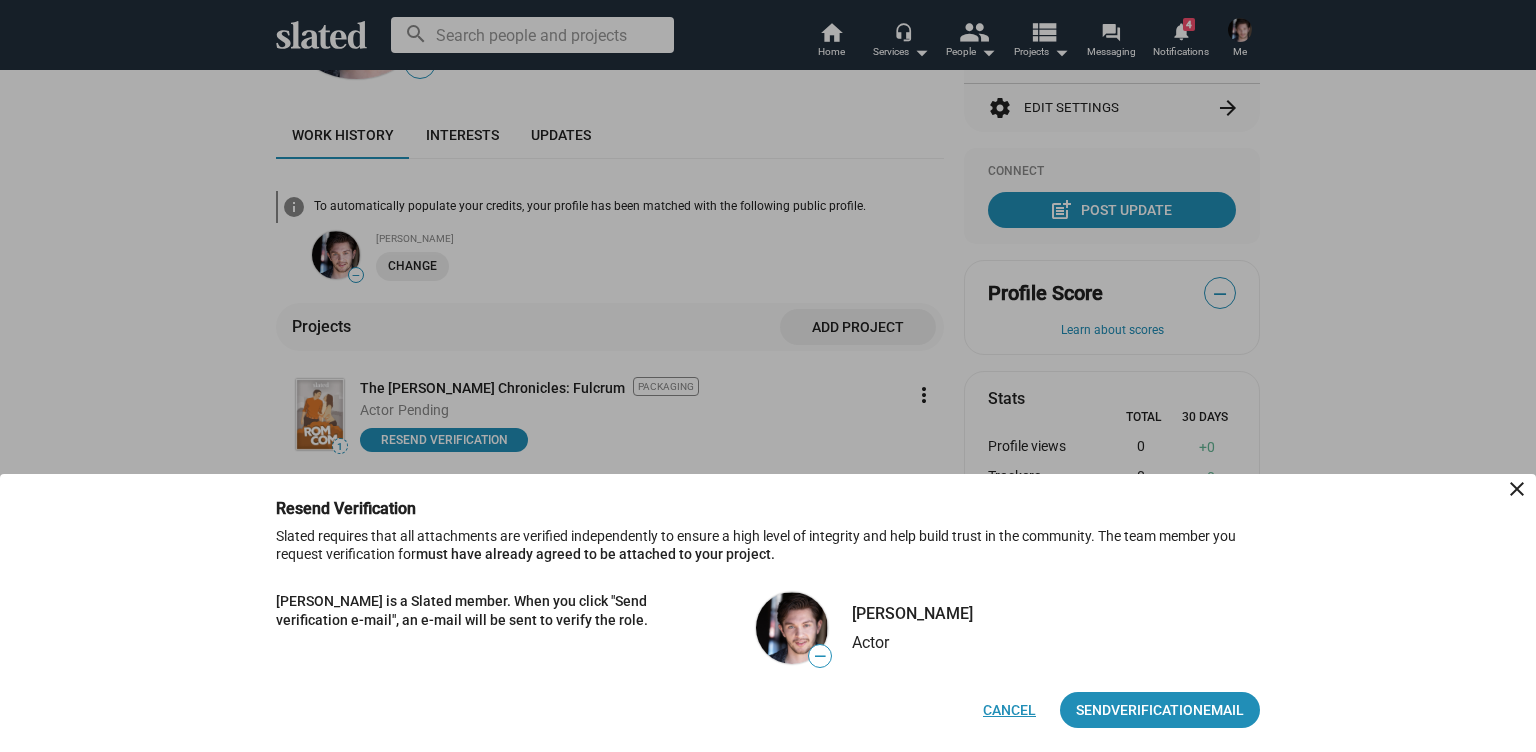 click on "Cancel" at bounding box center [1009, 710] 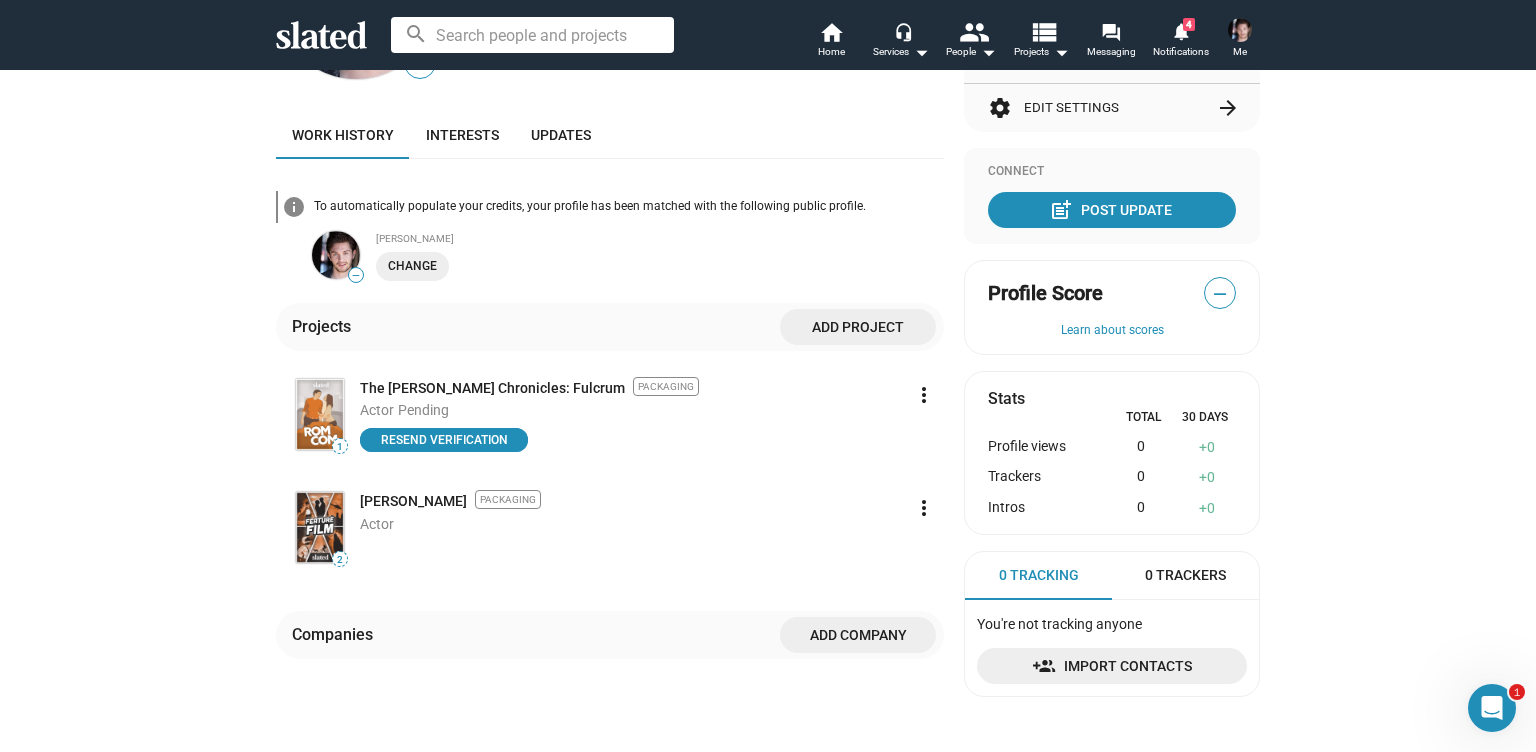 click on "—" 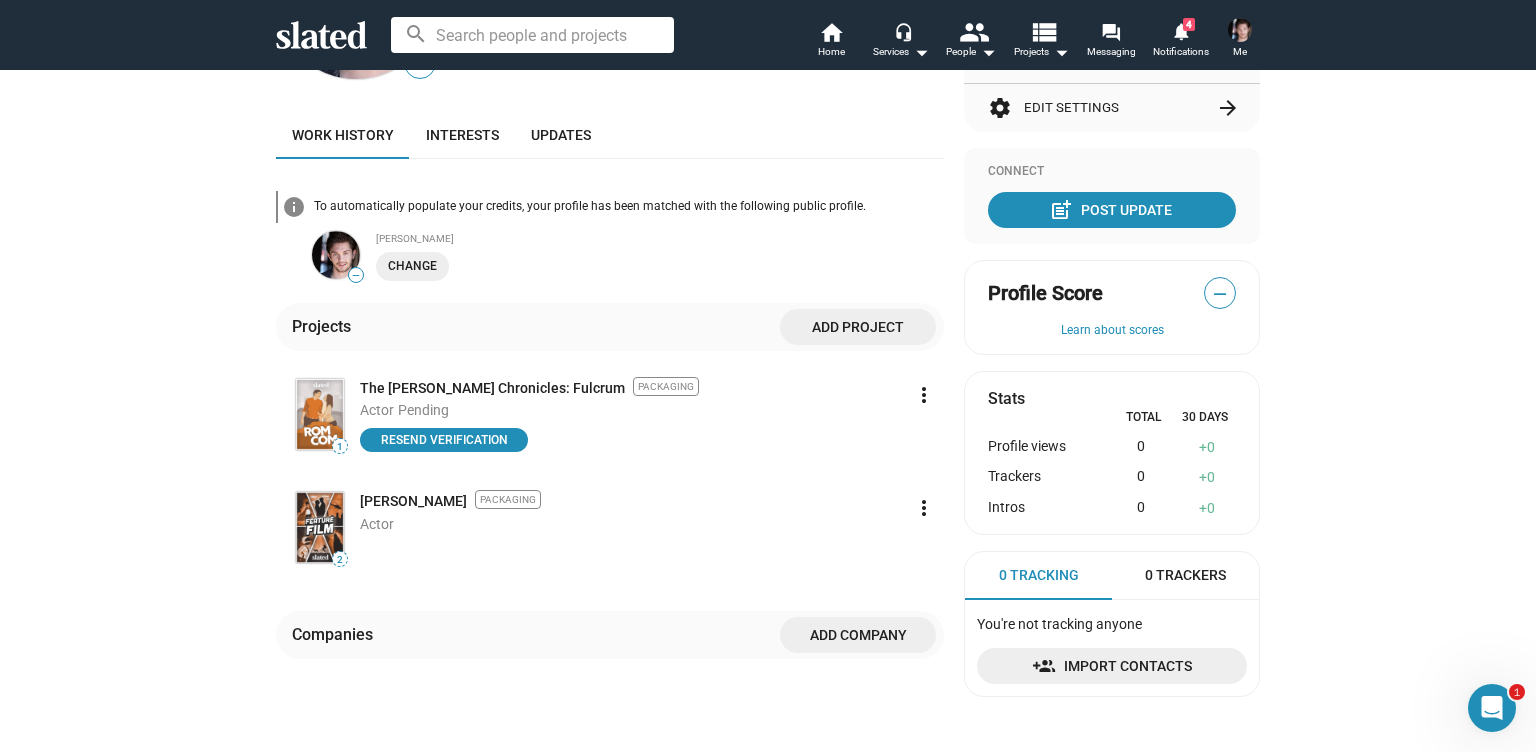 click 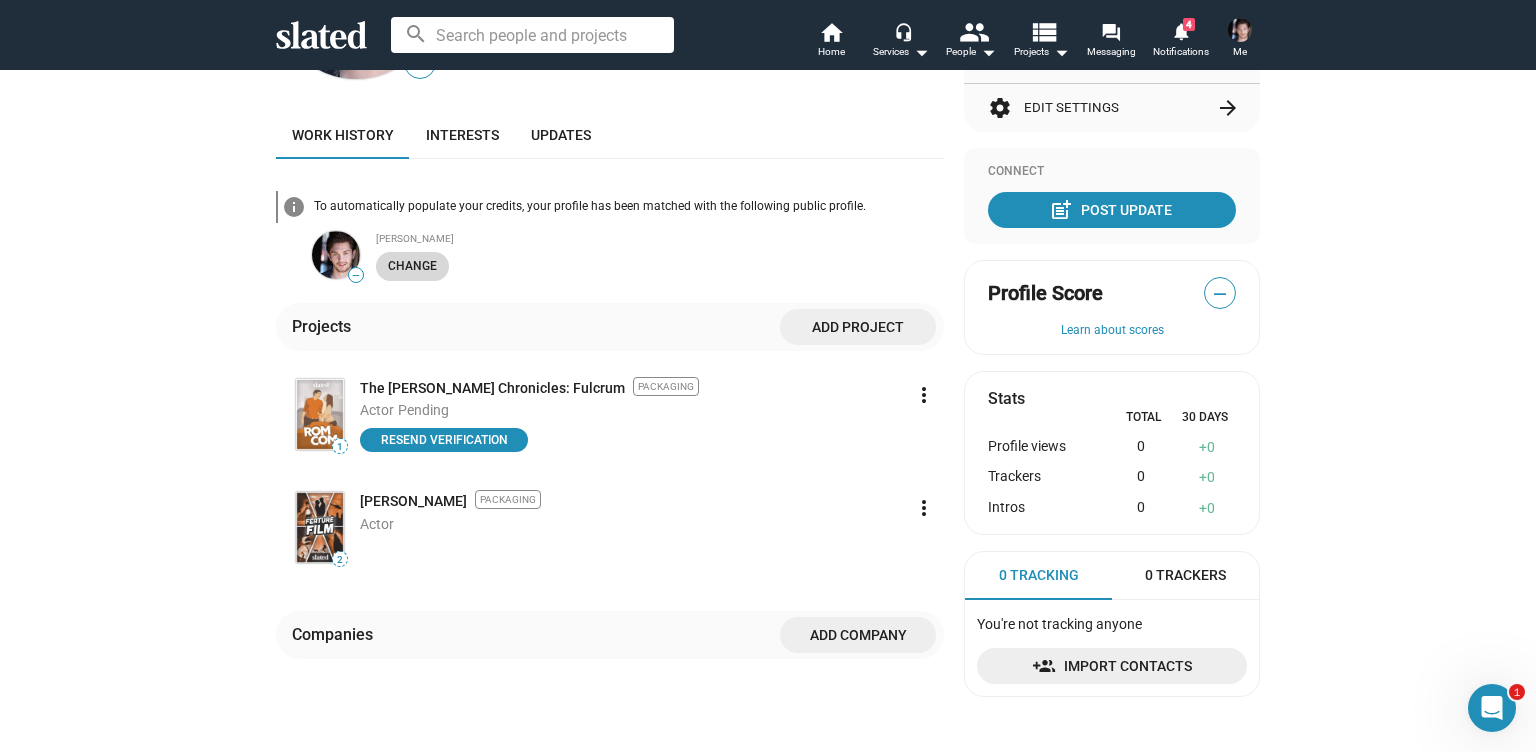 click on "Change" 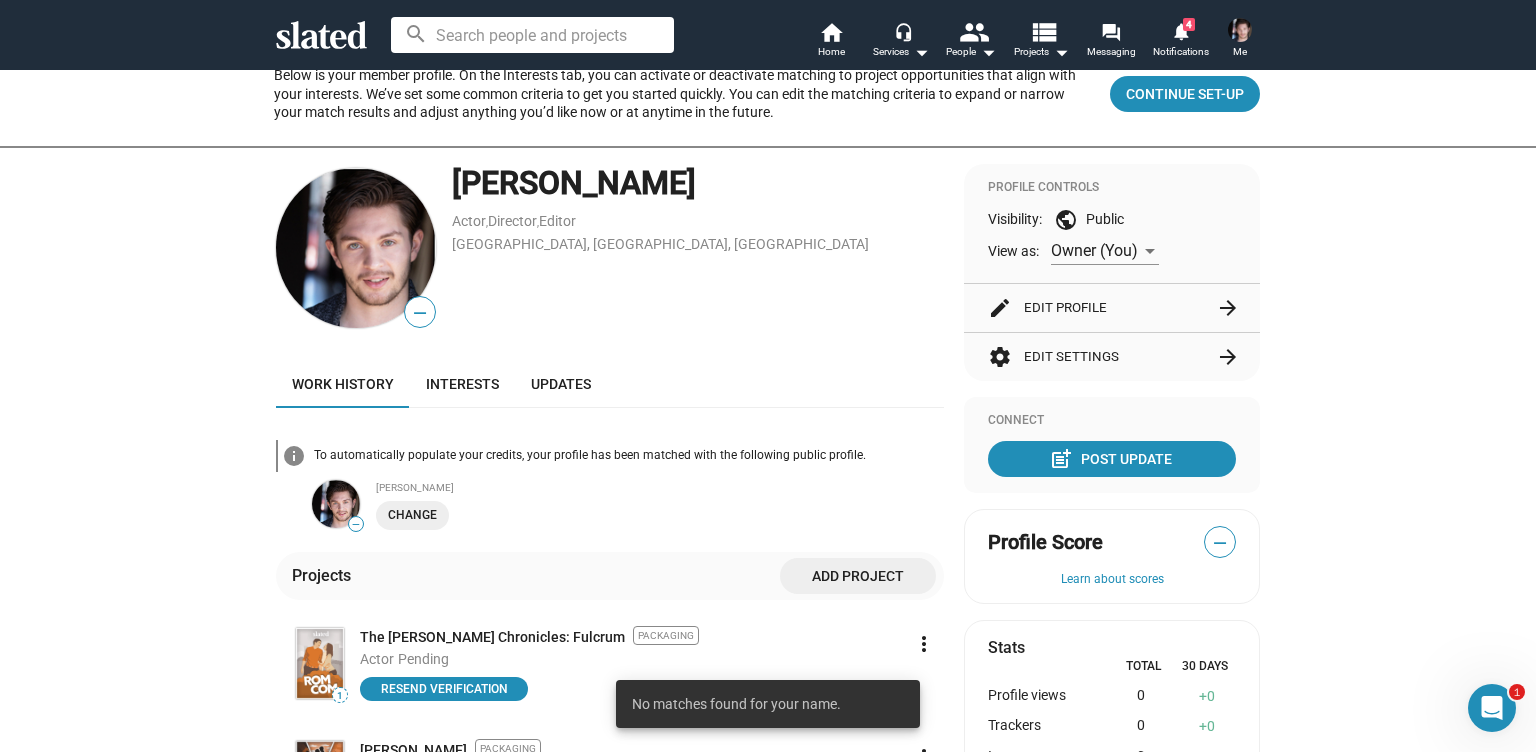 scroll, scrollTop: 0, scrollLeft: 0, axis: both 